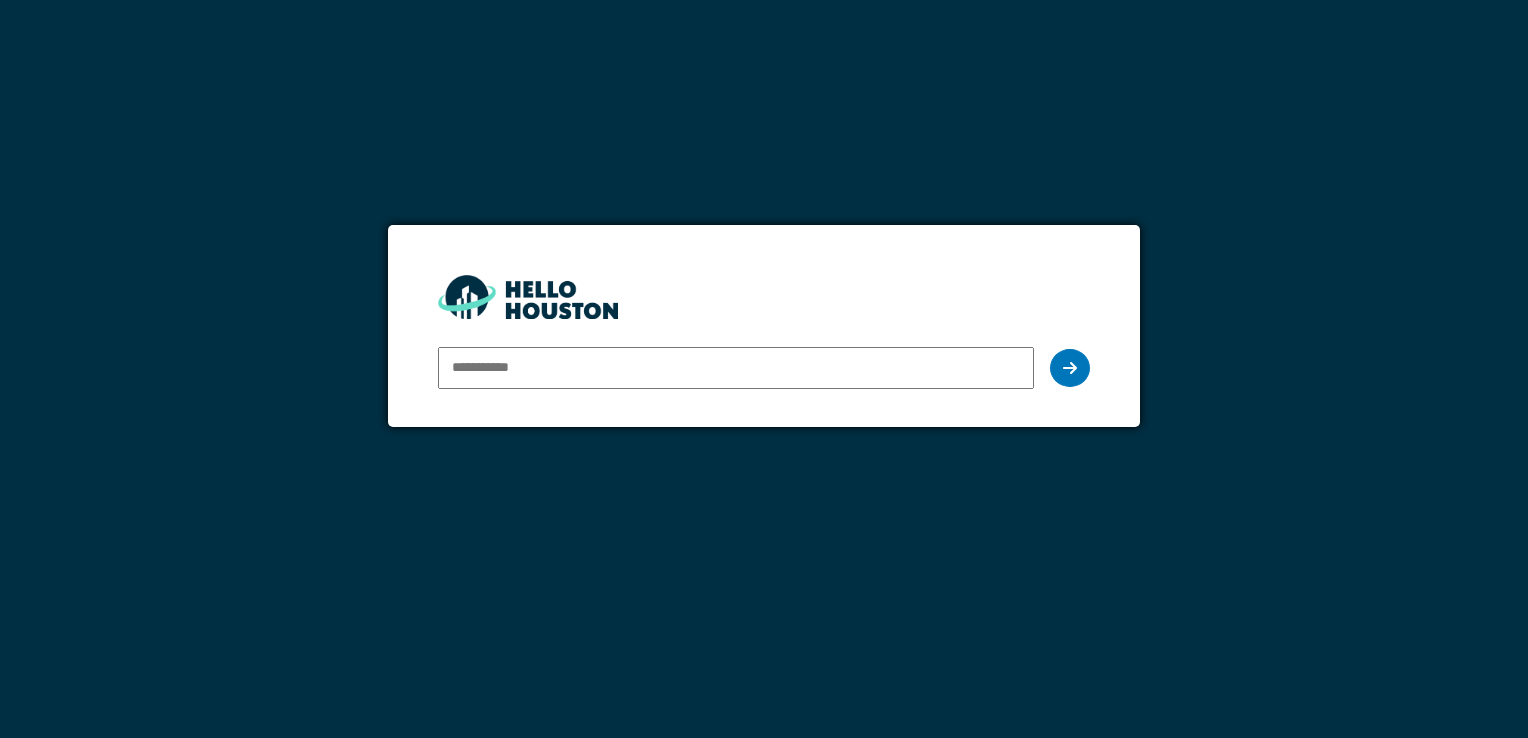 scroll, scrollTop: 0, scrollLeft: 0, axis: both 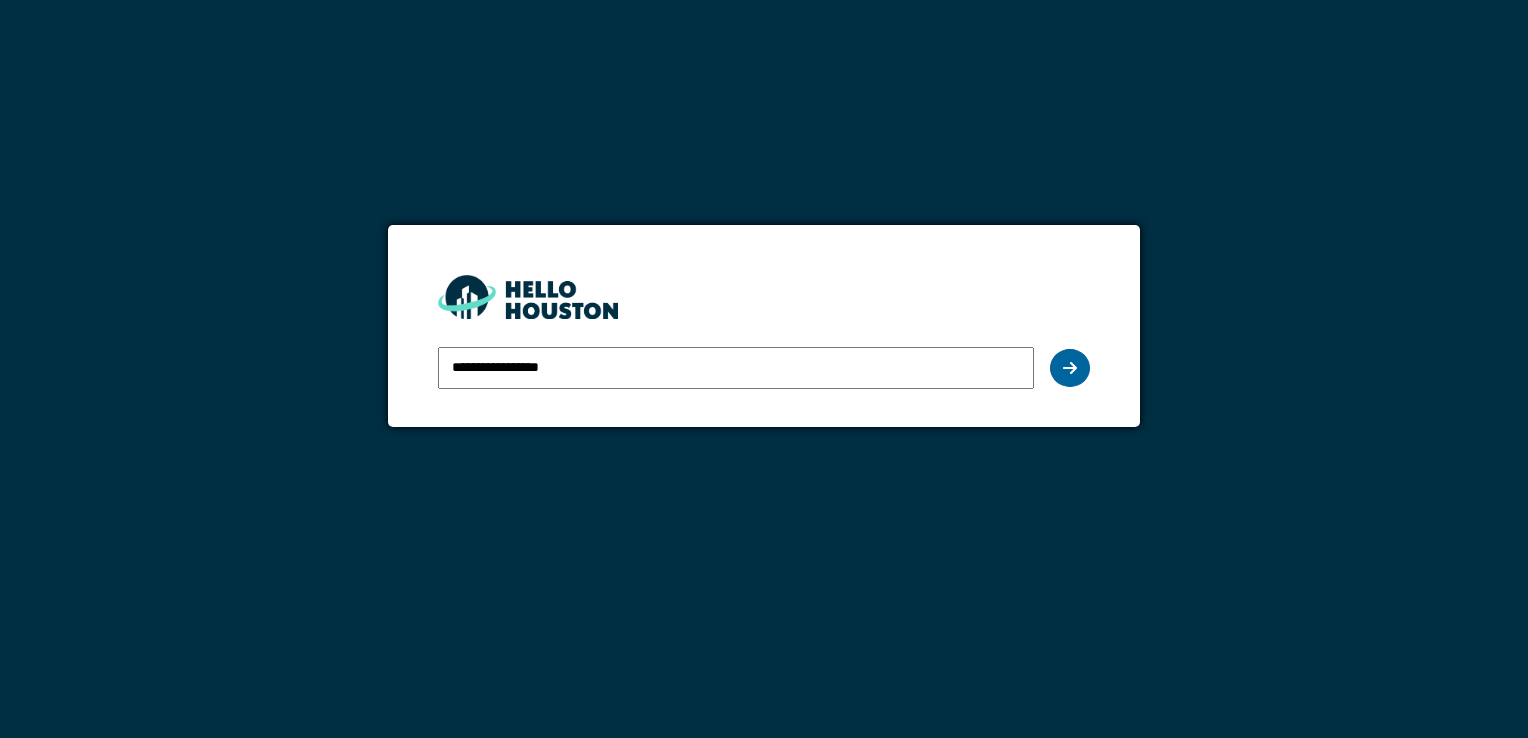 click at bounding box center (1070, 368) 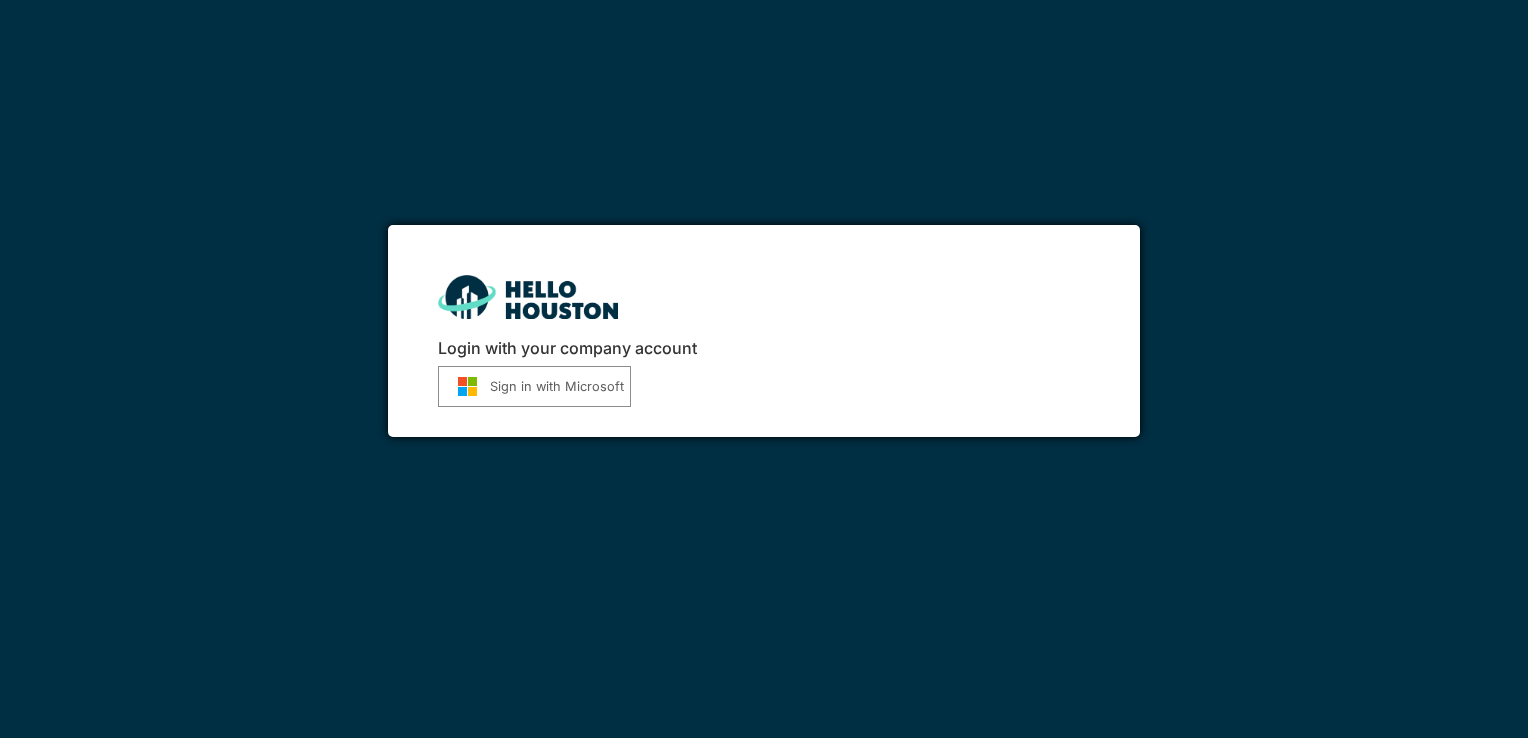 scroll, scrollTop: 0, scrollLeft: 0, axis: both 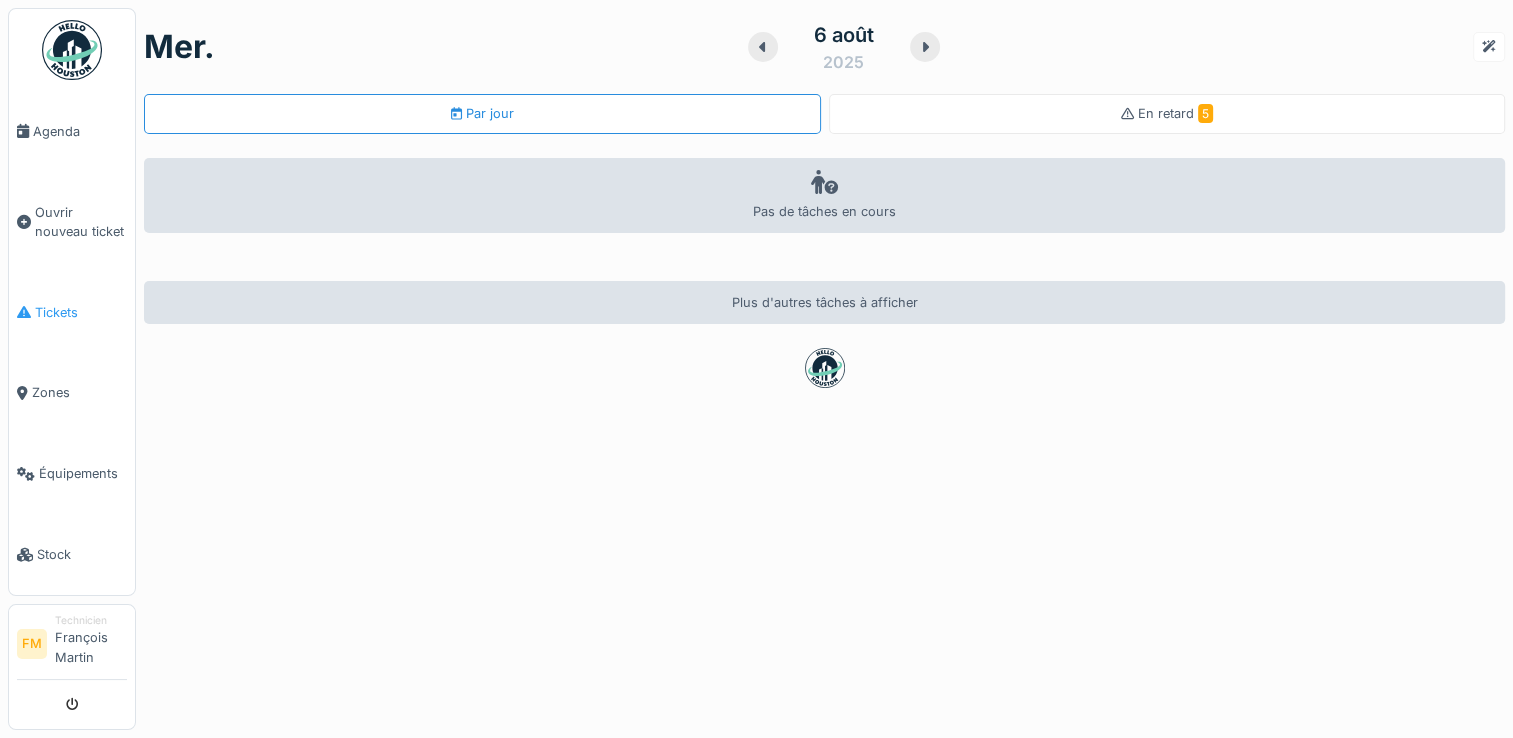 click on "Tickets" at bounding box center [81, 312] 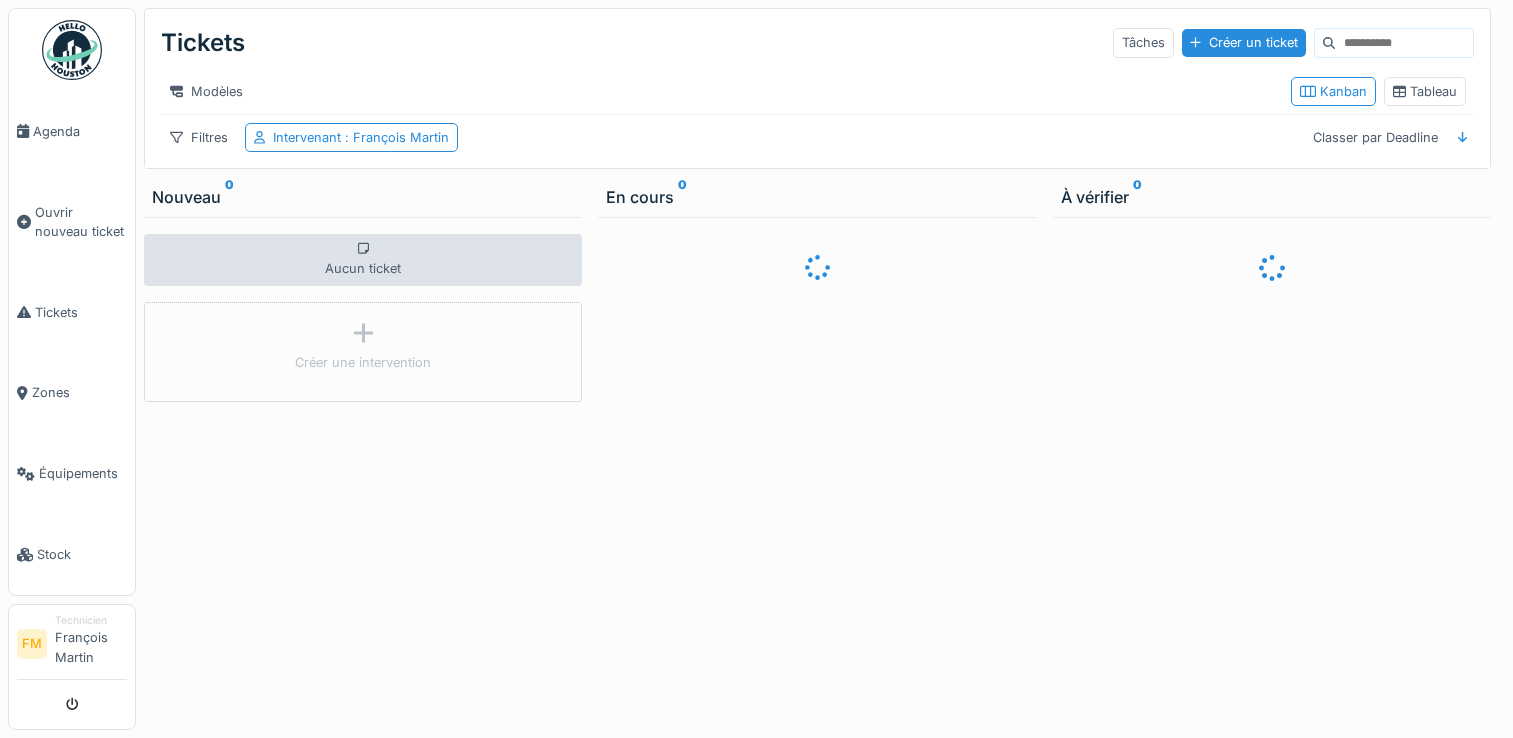 scroll, scrollTop: 0, scrollLeft: 0, axis: both 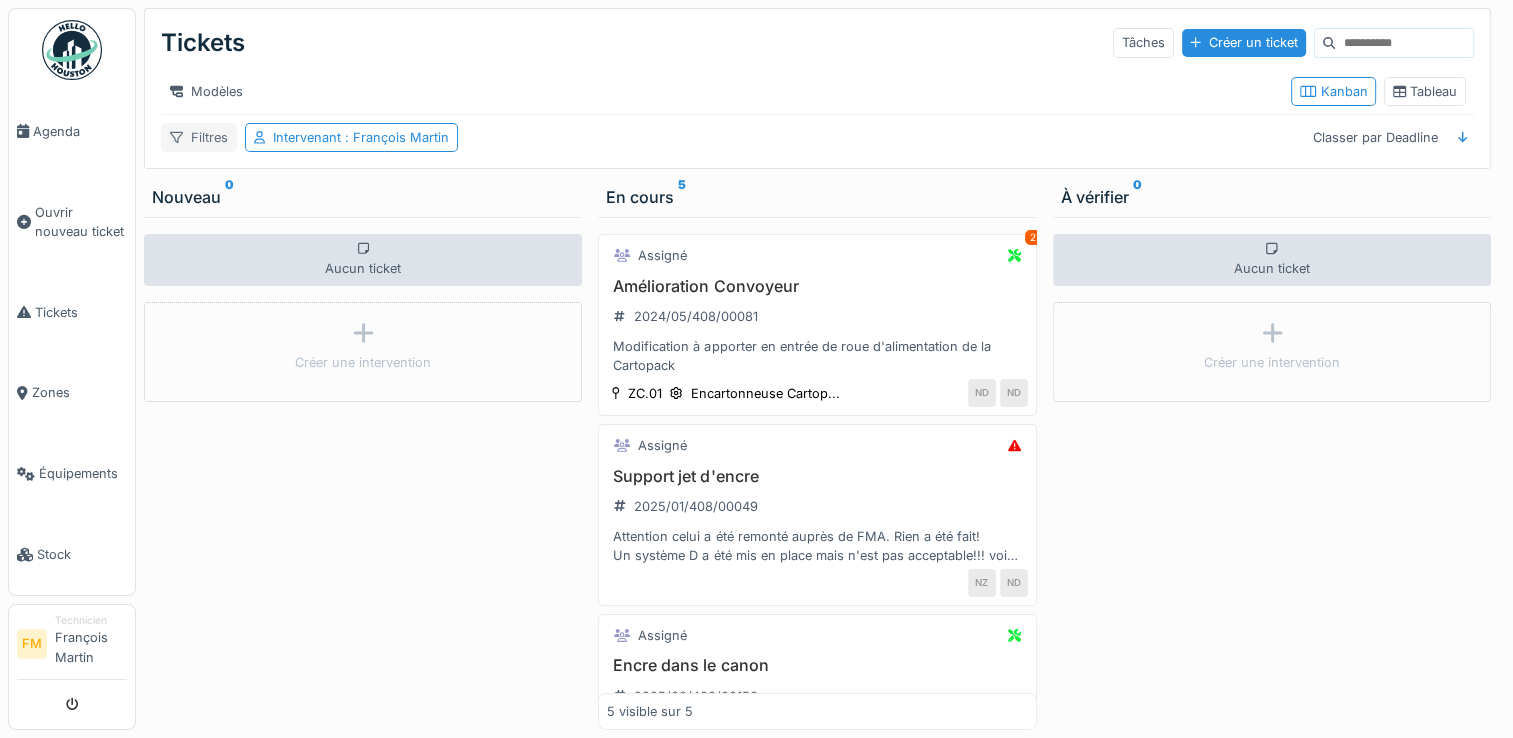 click on "Filtres" at bounding box center [199, 137] 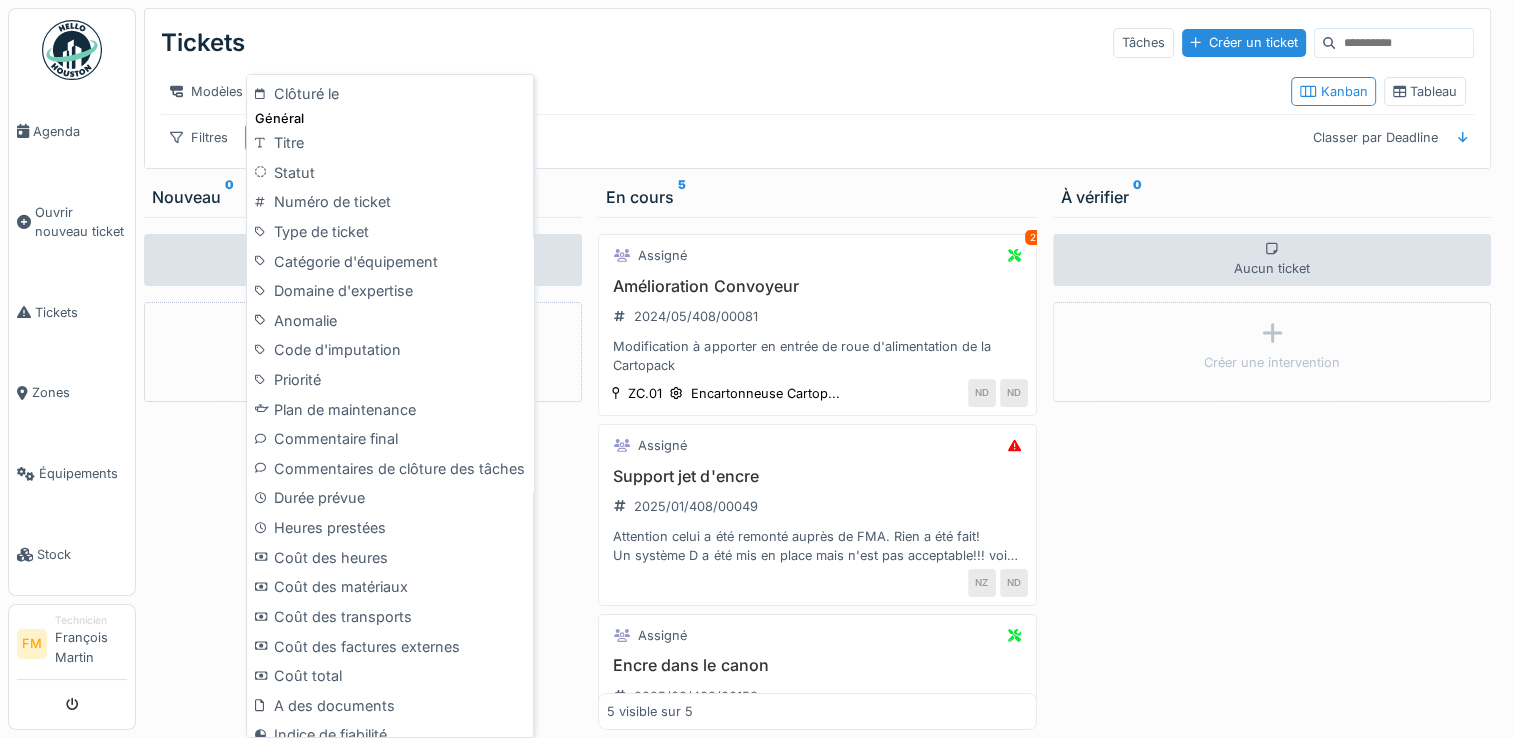 scroll, scrollTop: 693, scrollLeft: 0, axis: vertical 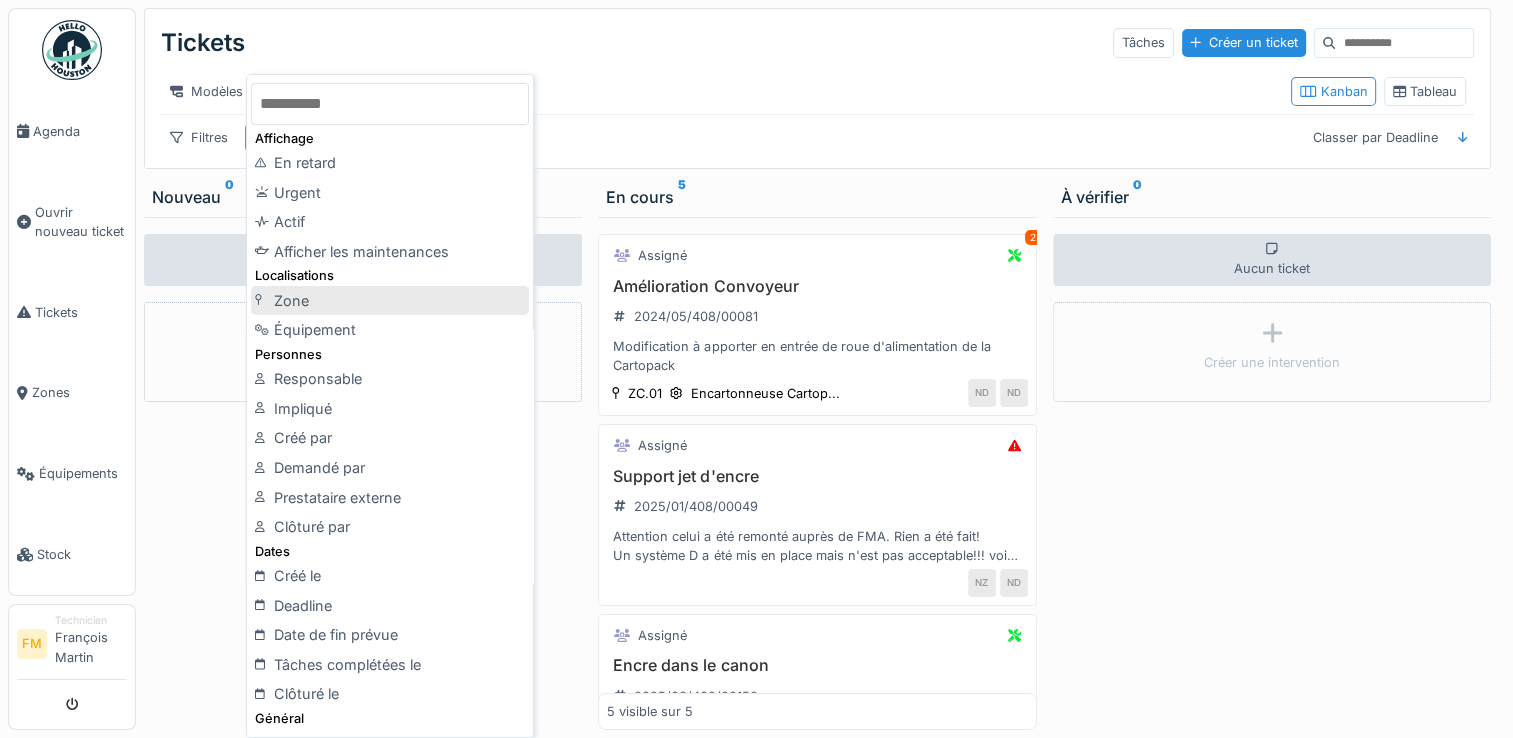 click on "Zone" at bounding box center [390, 301] 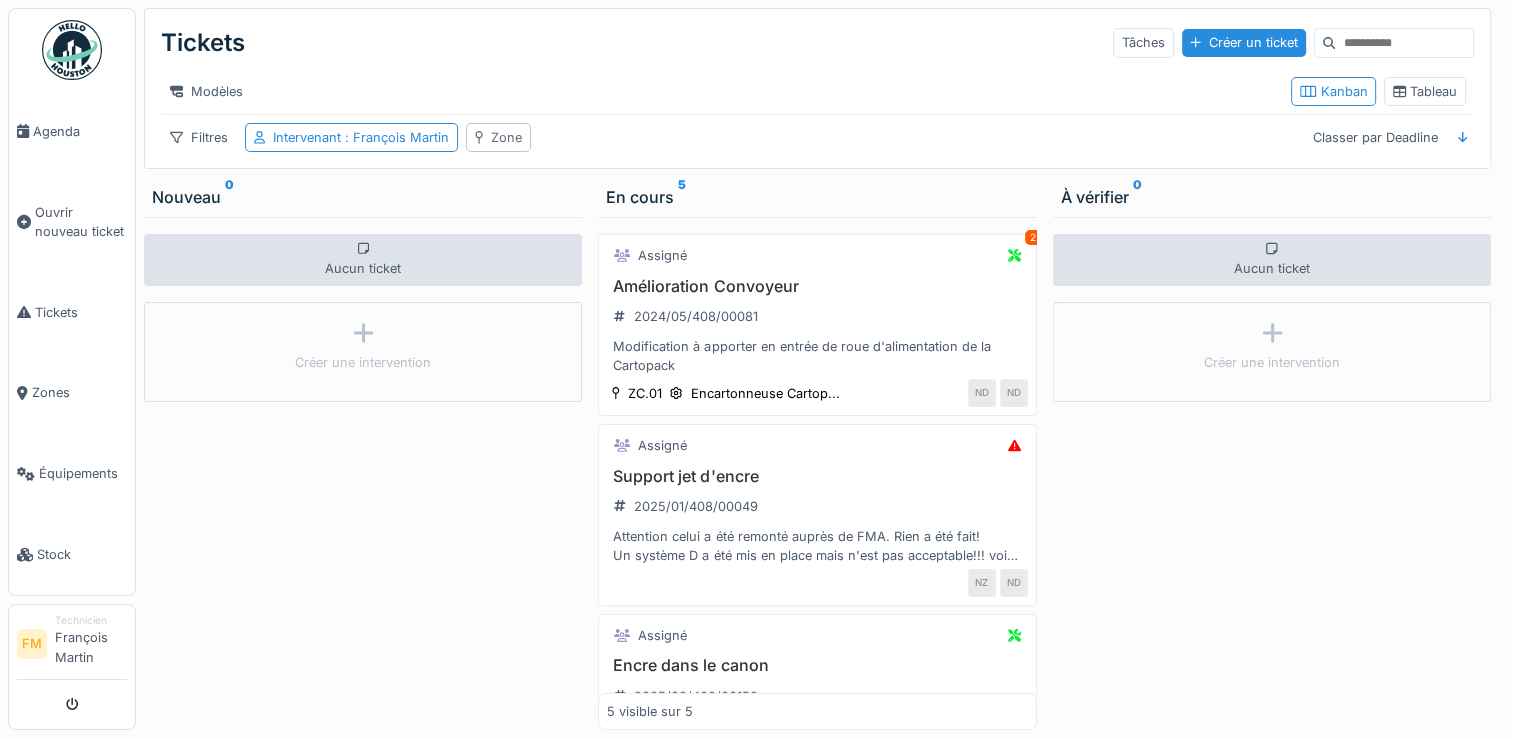 click on "Zone" at bounding box center [506, 137] 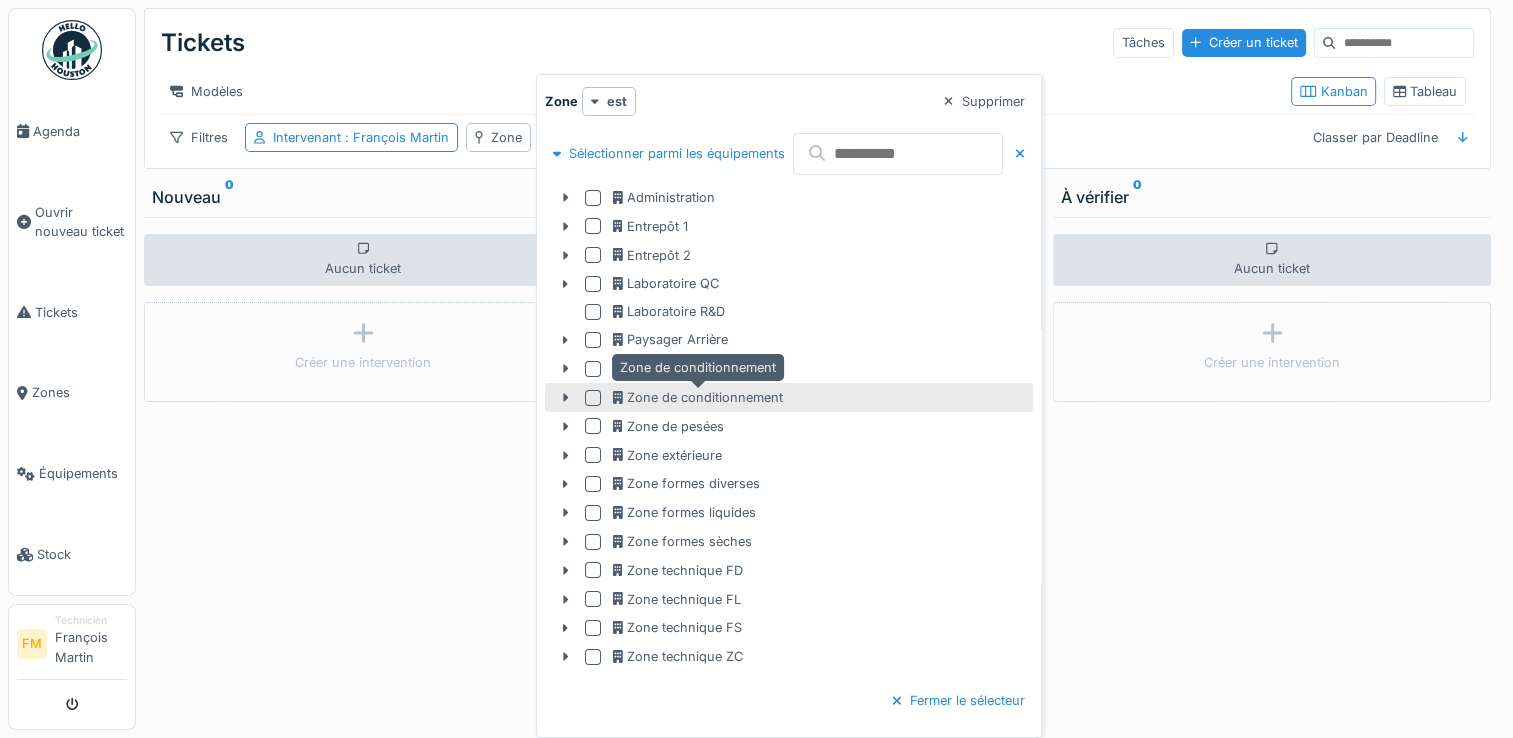 click on "Zone de conditionnement" at bounding box center [698, 397] 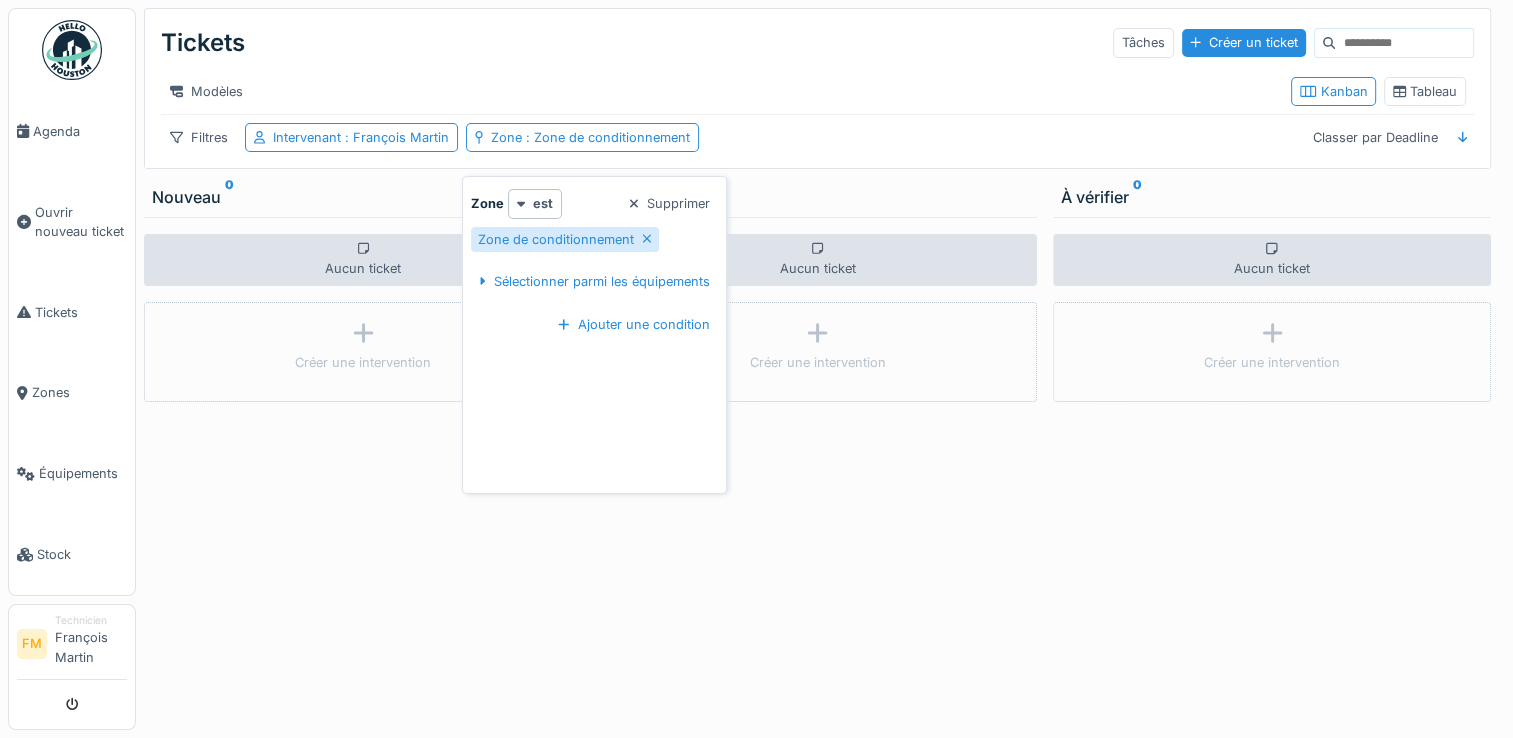 click on "Aucun ticket Créer une intervention" at bounding box center (817, 473) 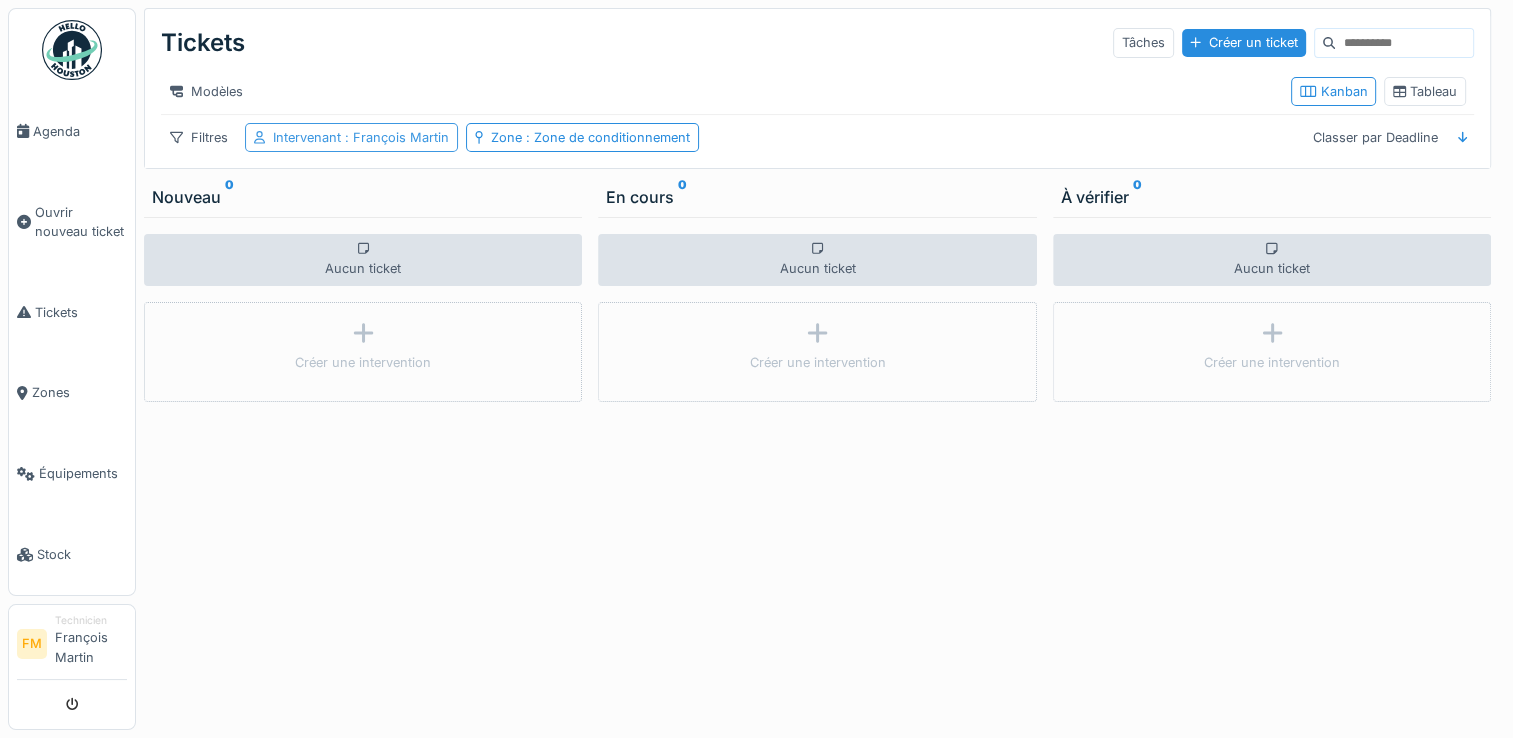 click on "Intervenant   :   François Martin" at bounding box center (361, 137) 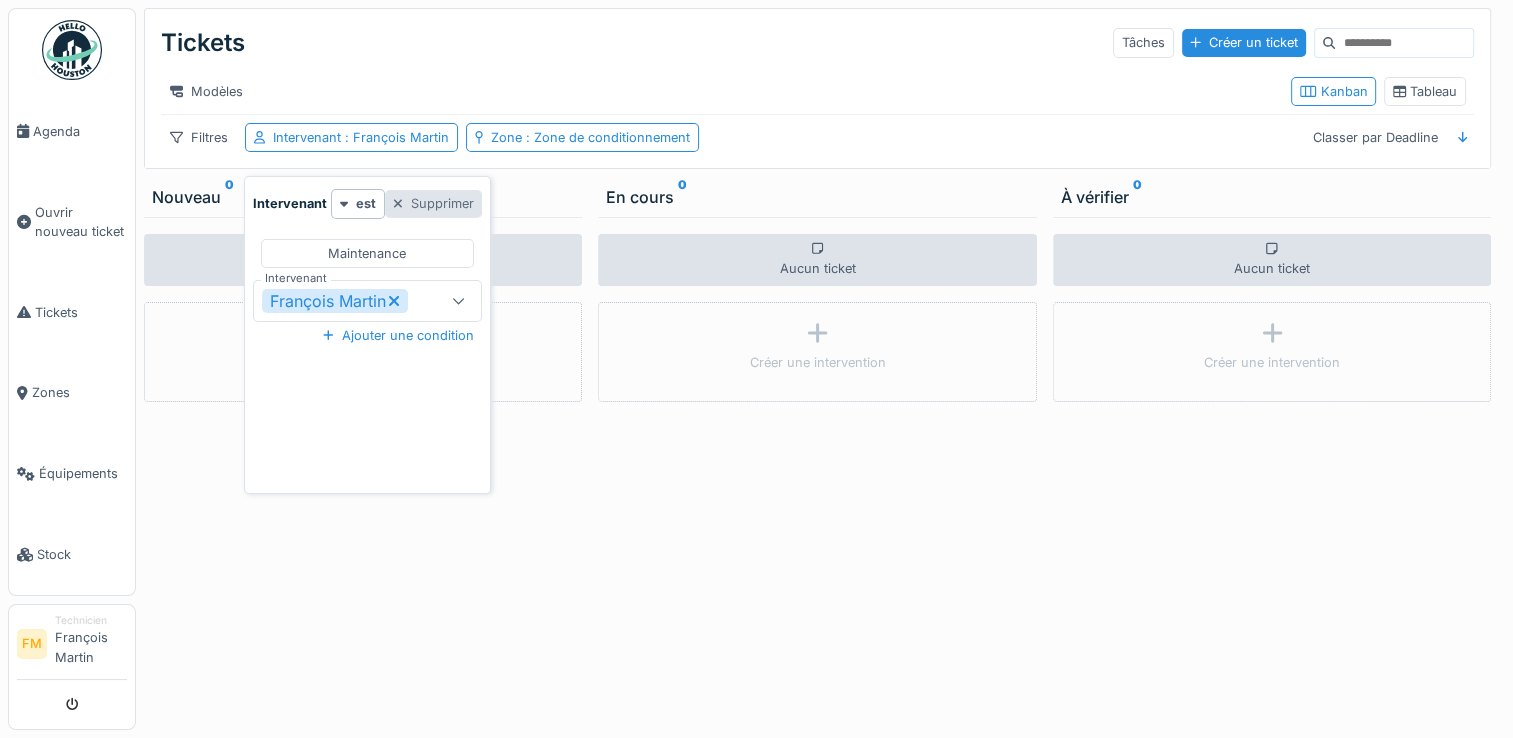 click on "Supprimer" at bounding box center (433, 203) 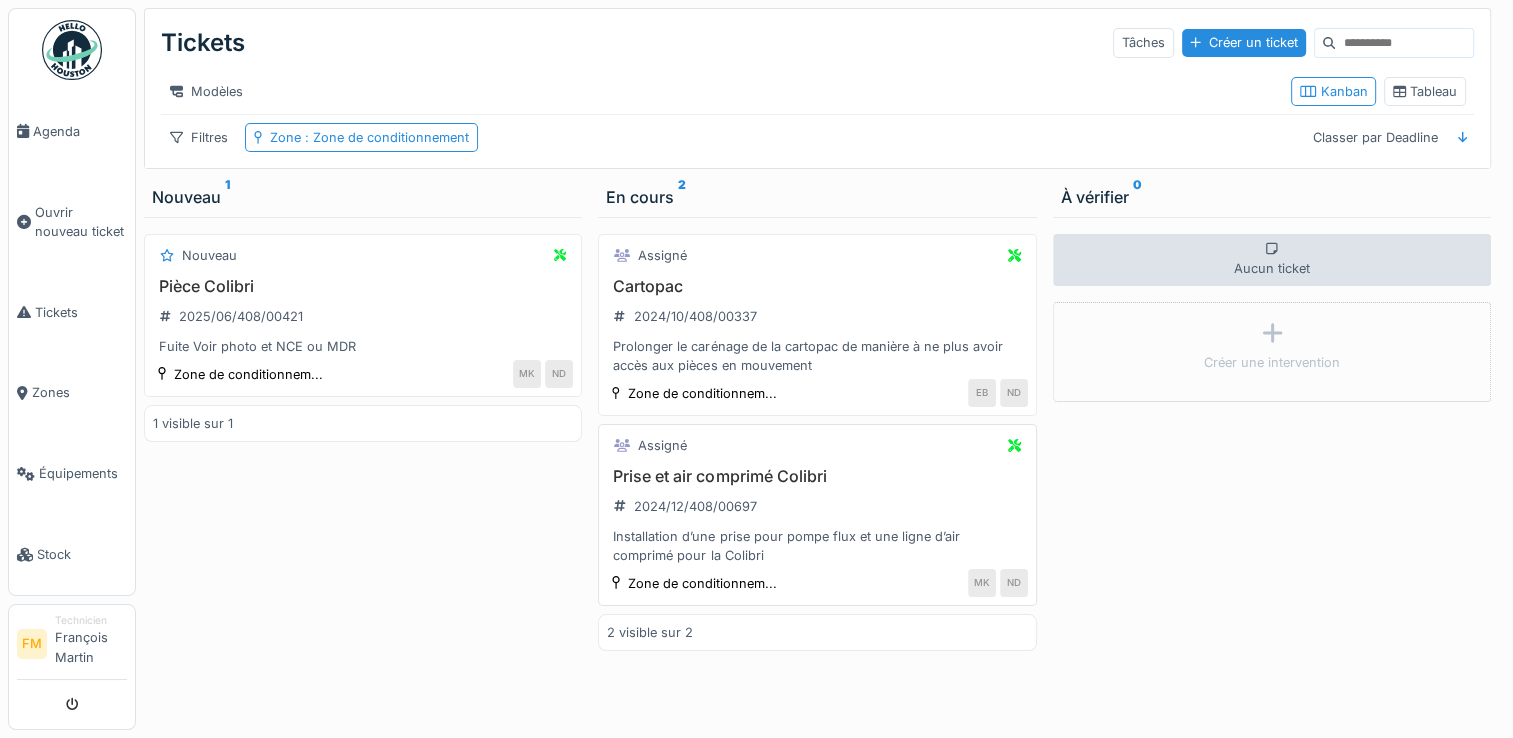scroll, scrollTop: 15, scrollLeft: 0, axis: vertical 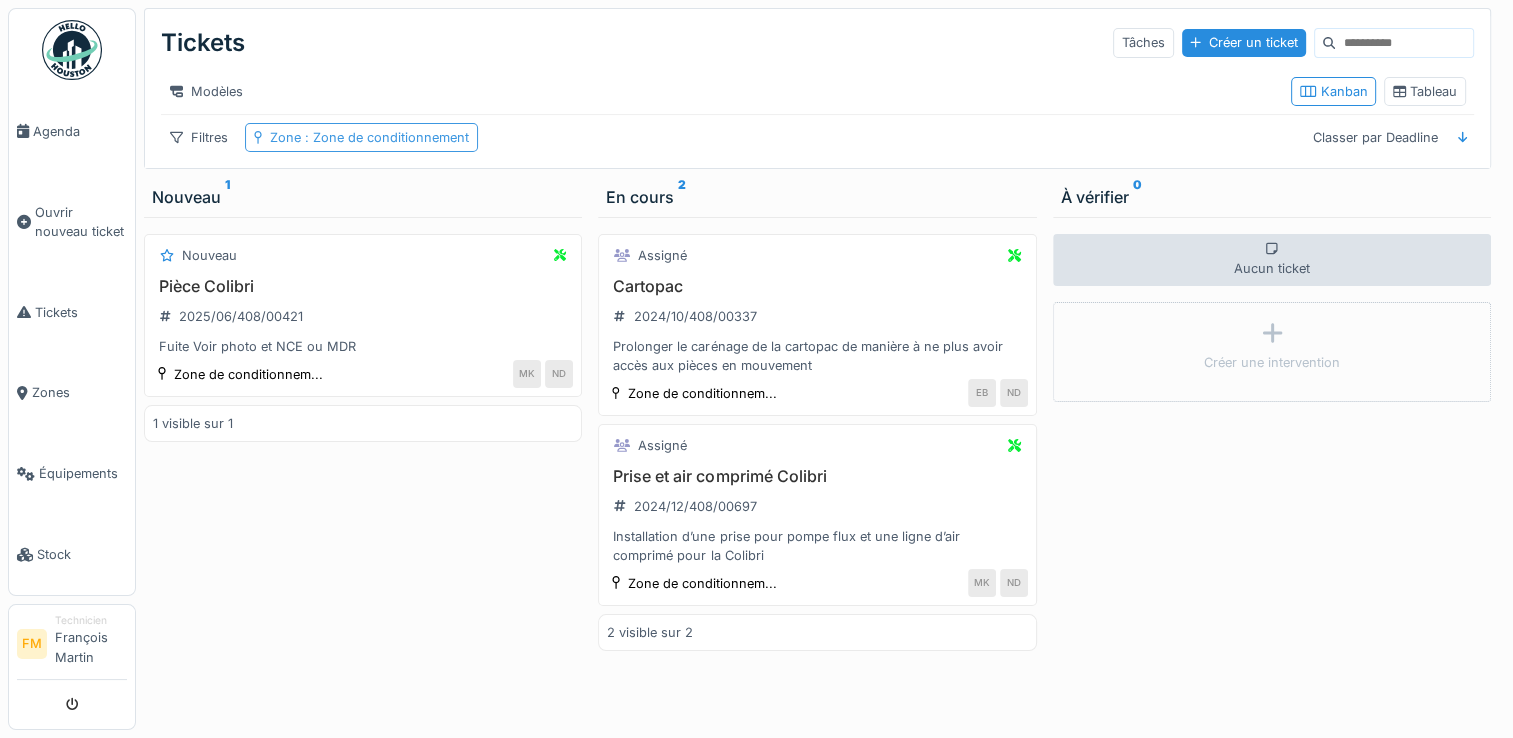 click on ":   Zone de conditionnement" at bounding box center (385, 137) 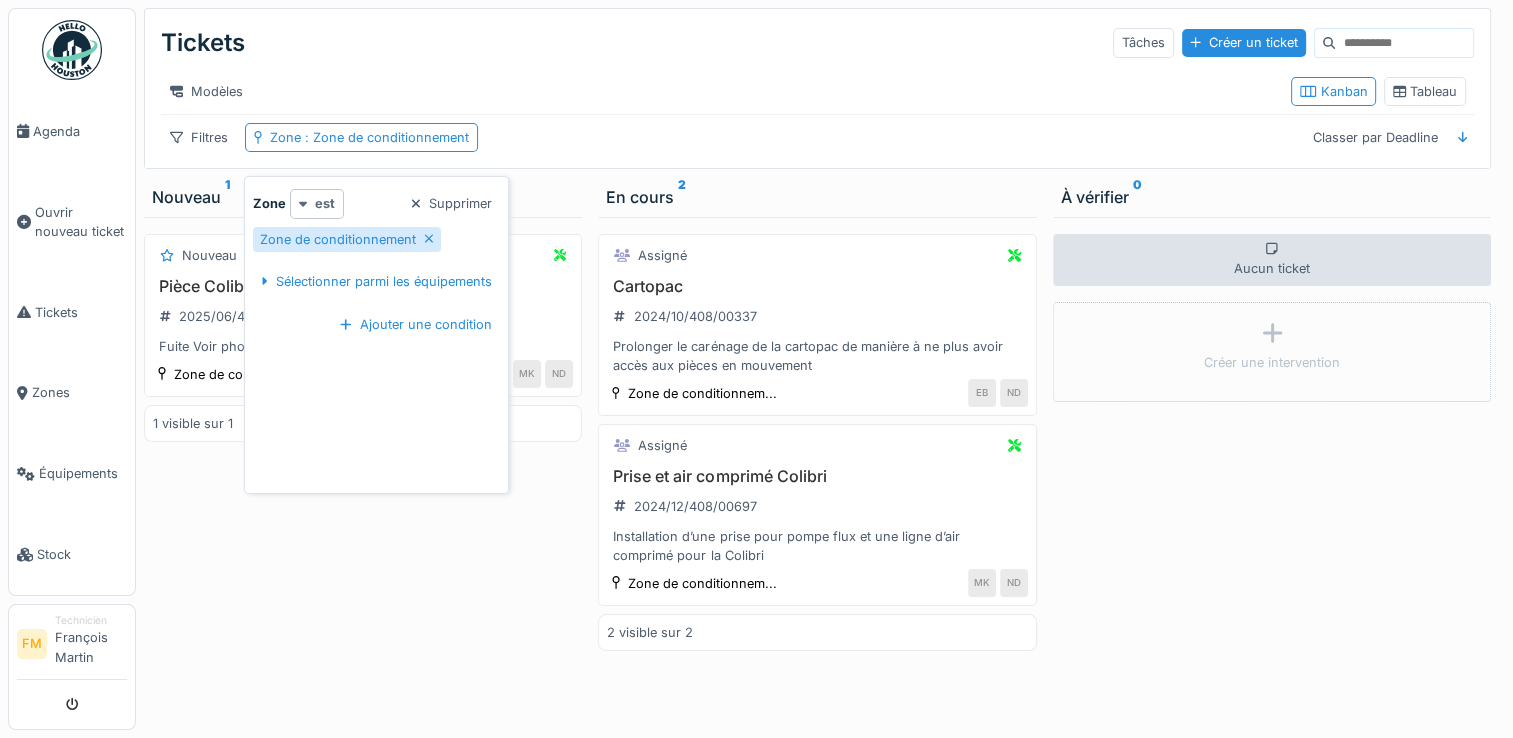 click 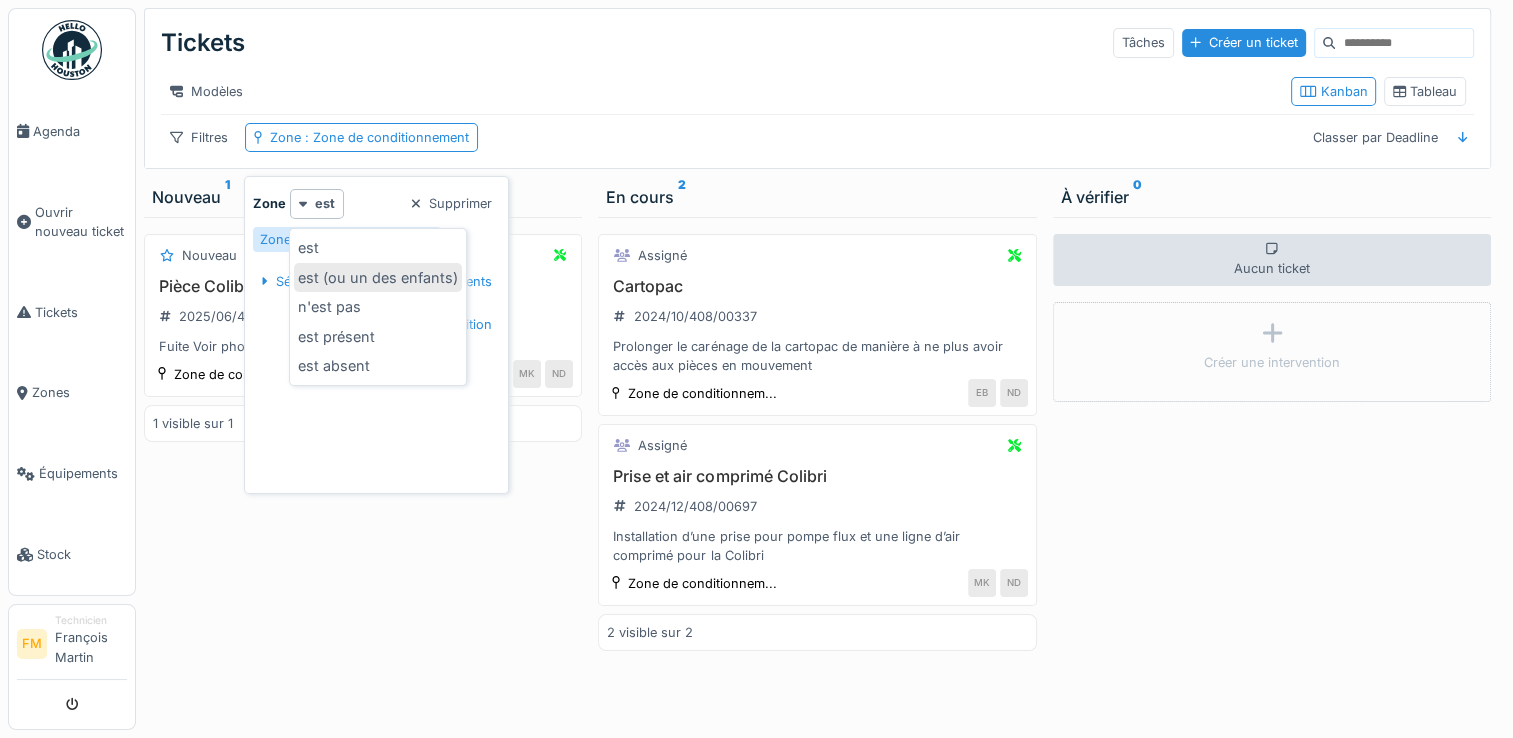click on "est (ou un des enfants)" at bounding box center [378, 278] 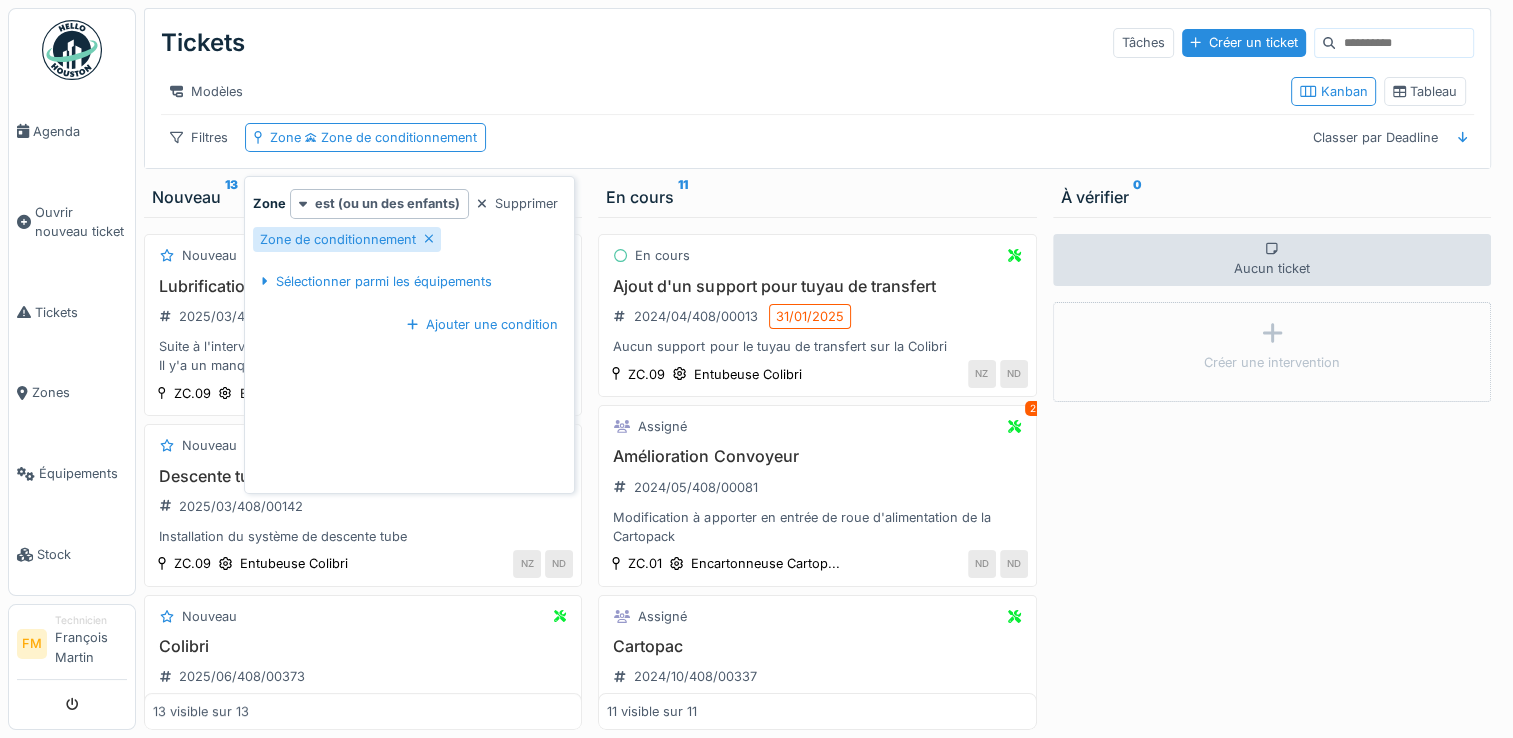 click on "Modèles" at bounding box center (718, 91) 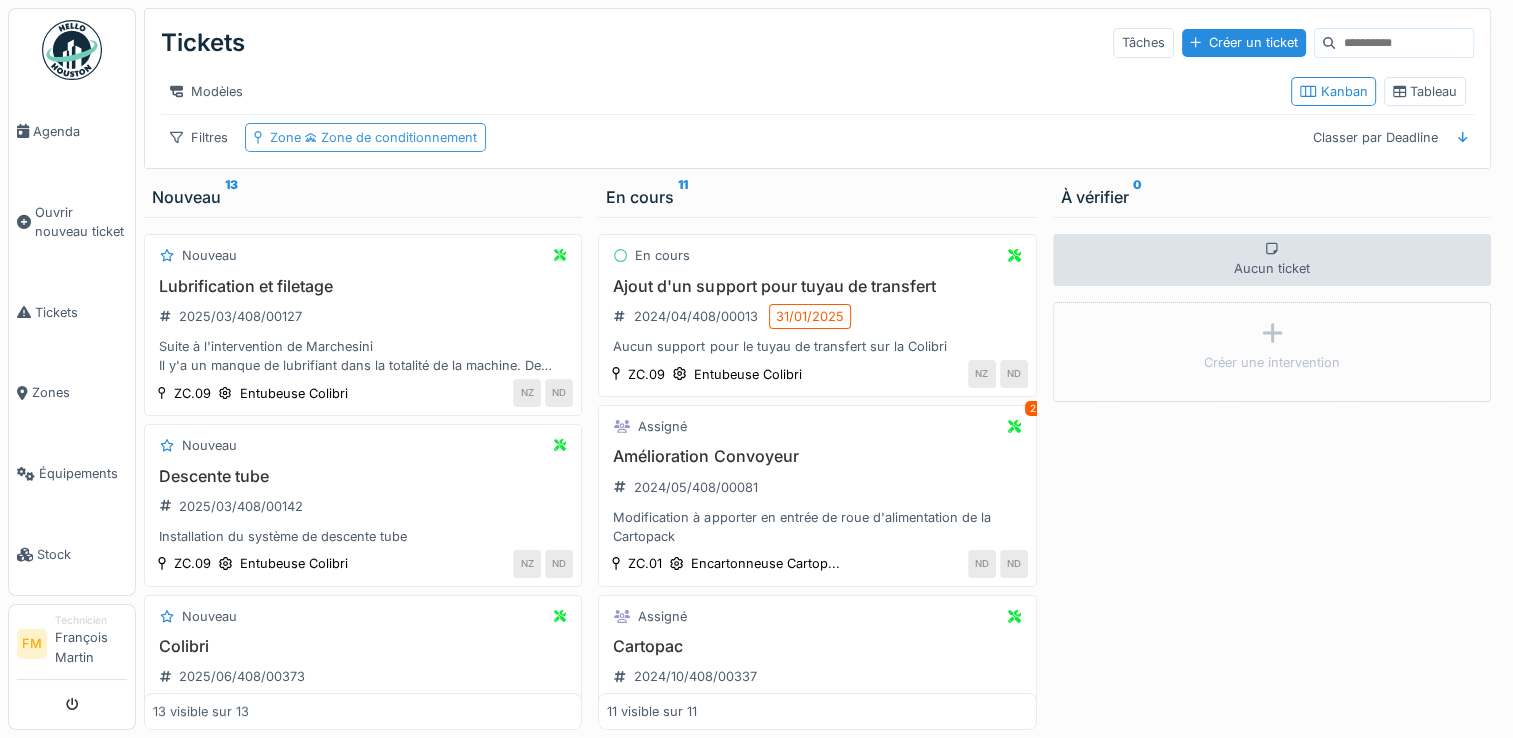 click on "Zone     Zone de conditionnement" at bounding box center [373, 137] 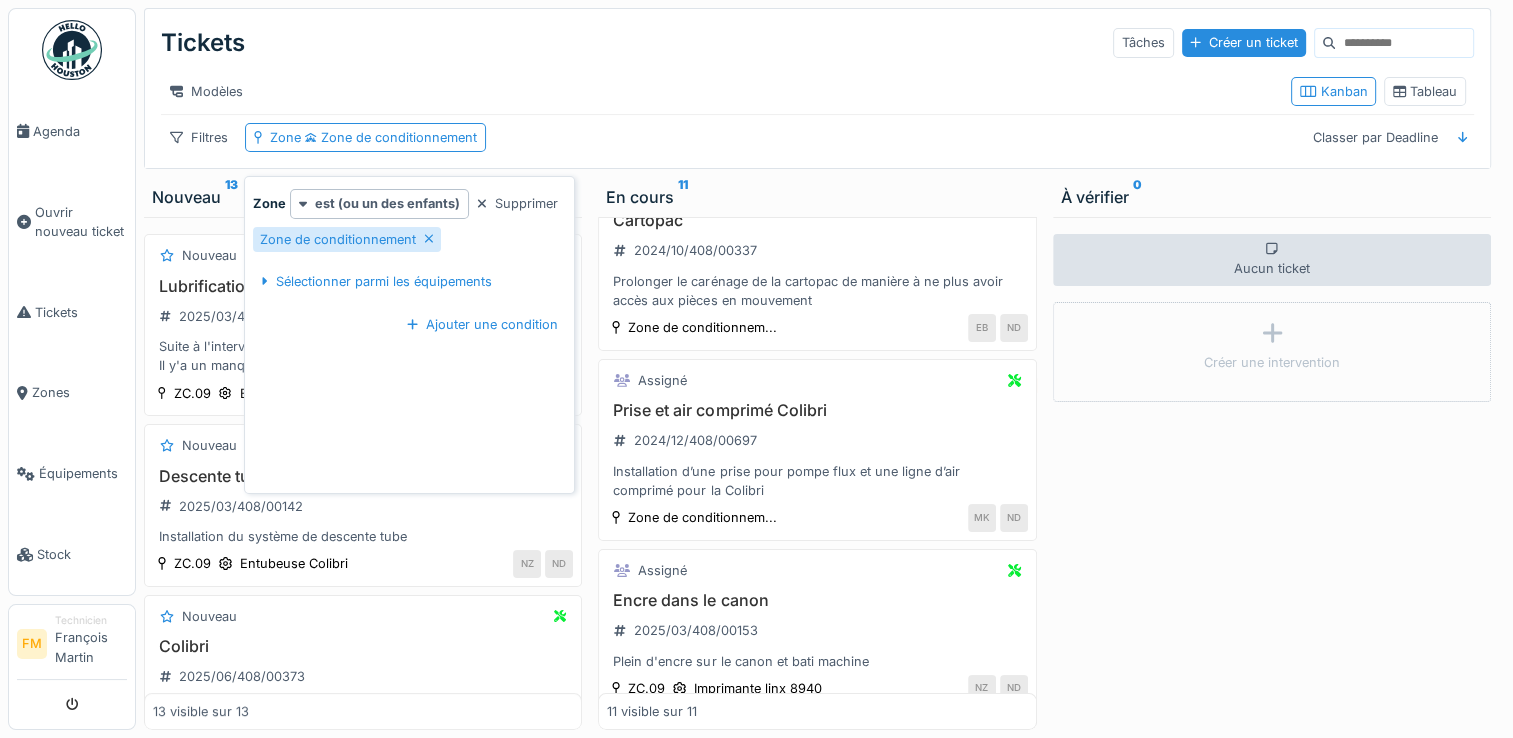 scroll, scrollTop: 506, scrollLeft: 0, axis: vertical 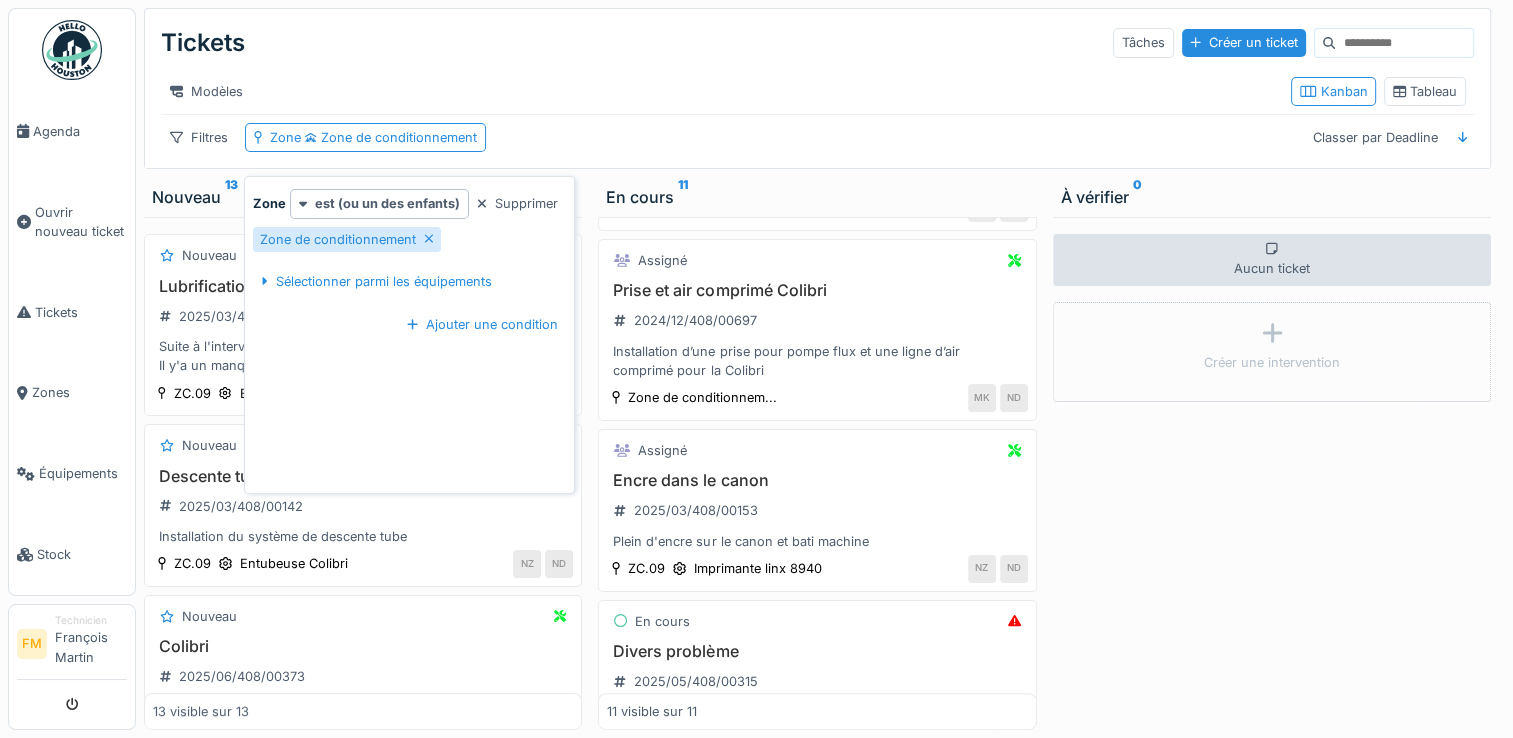 click on "Aucun ticket Créer une intervention" at bounding box center [1272, 473] 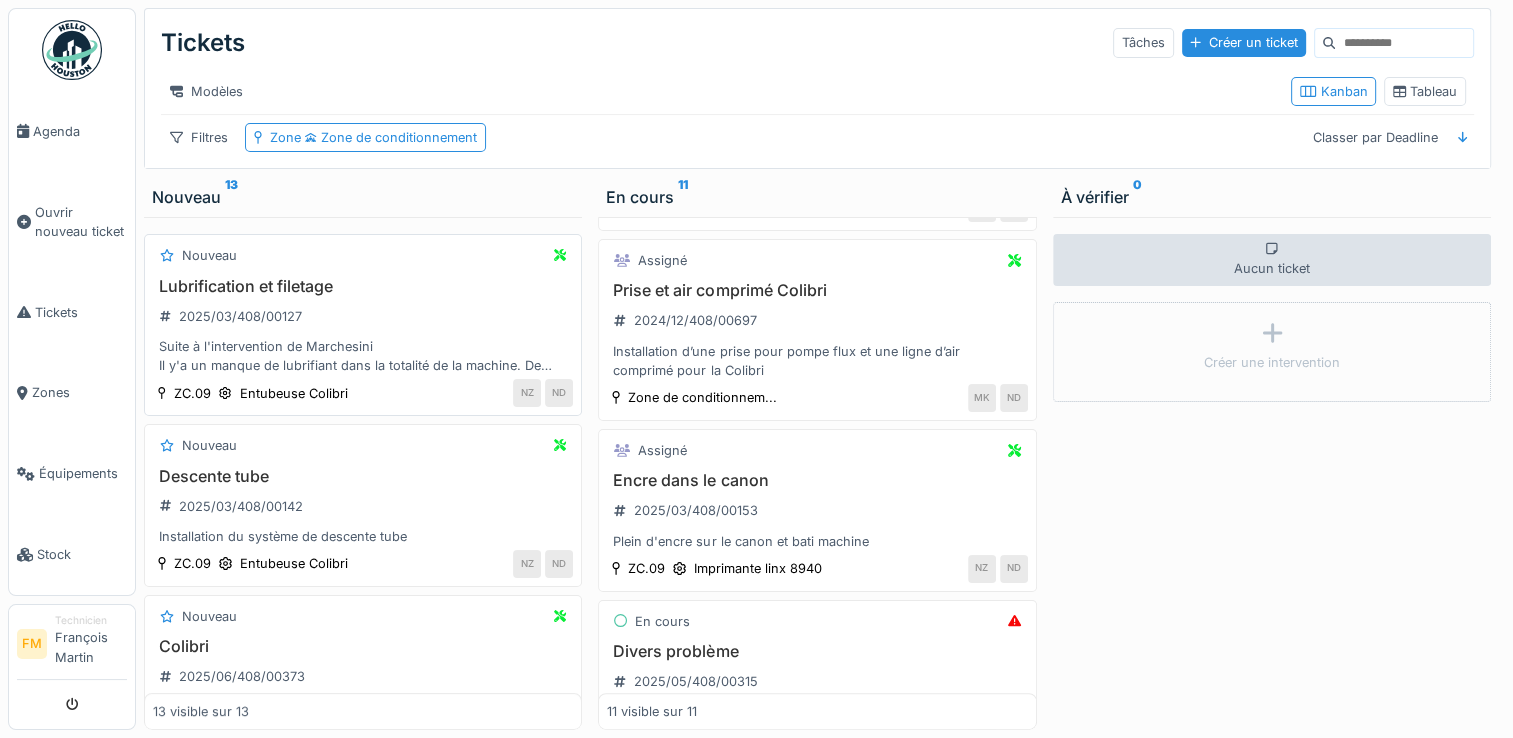 scroll, scrollTop: 0, scrollLeft: 0, axis: both 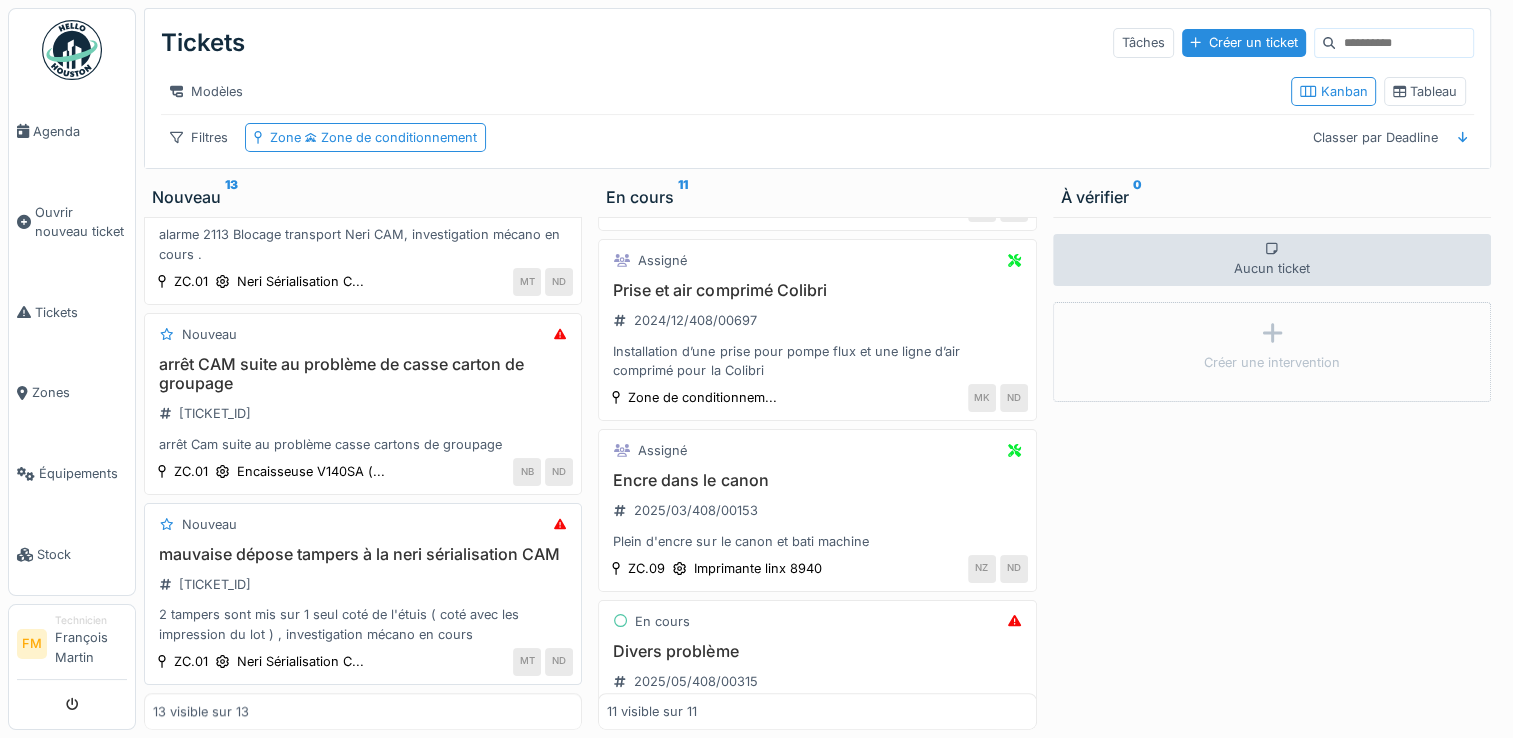 click on "mauvaise dépose tampers à la neri sérialisation CAM" at bounding box center (363, 554) 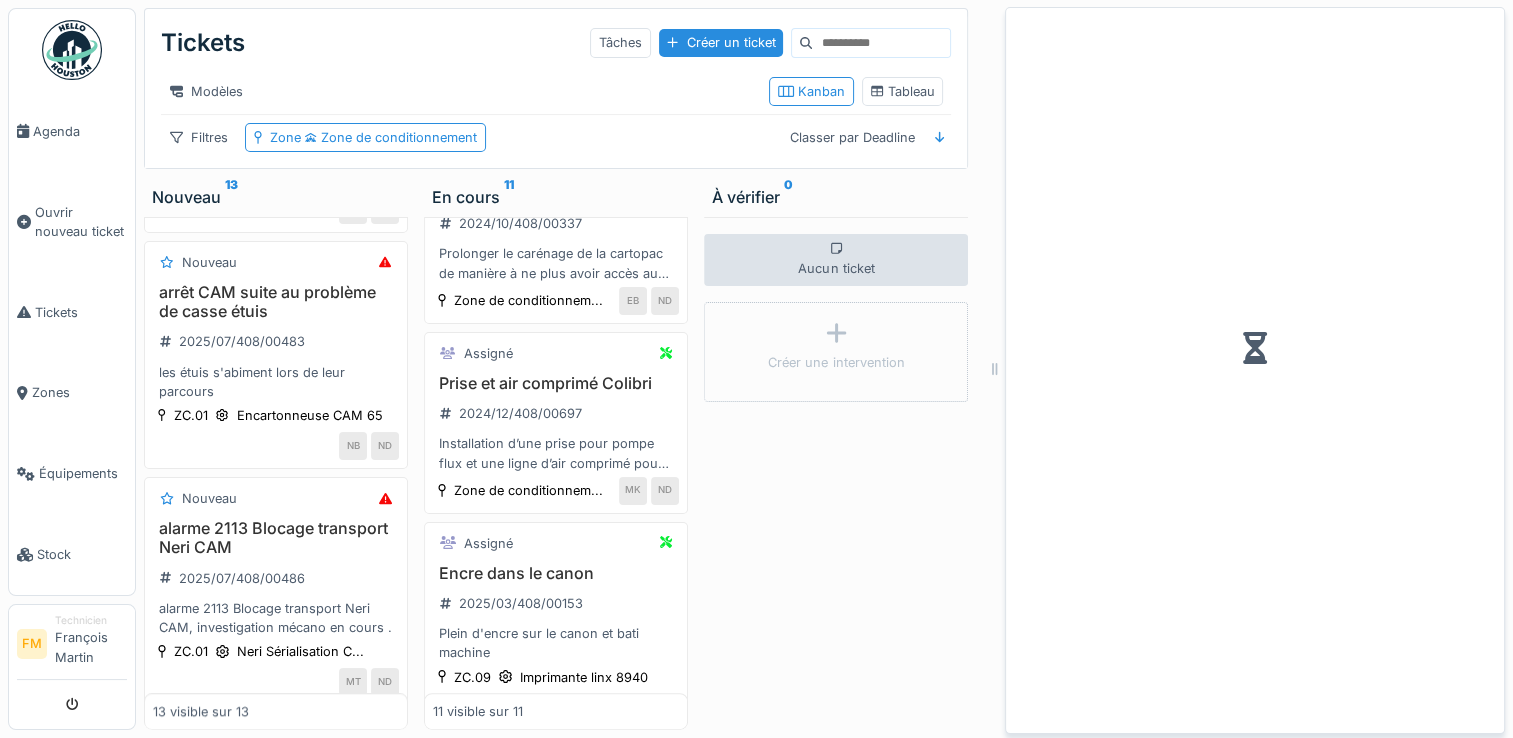 scroll, scrollTop: 2318, scrollLeft: 0, axis: vertical 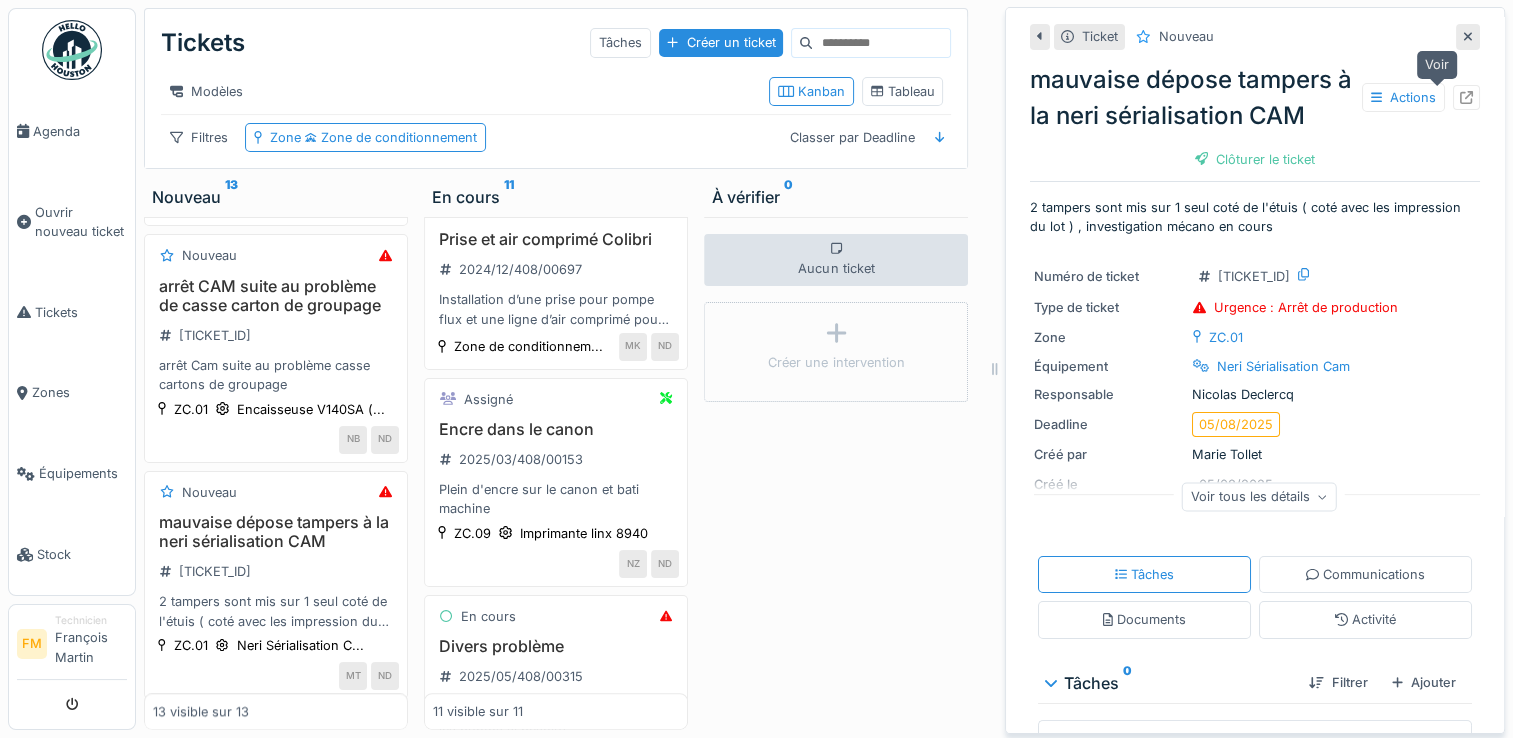 click 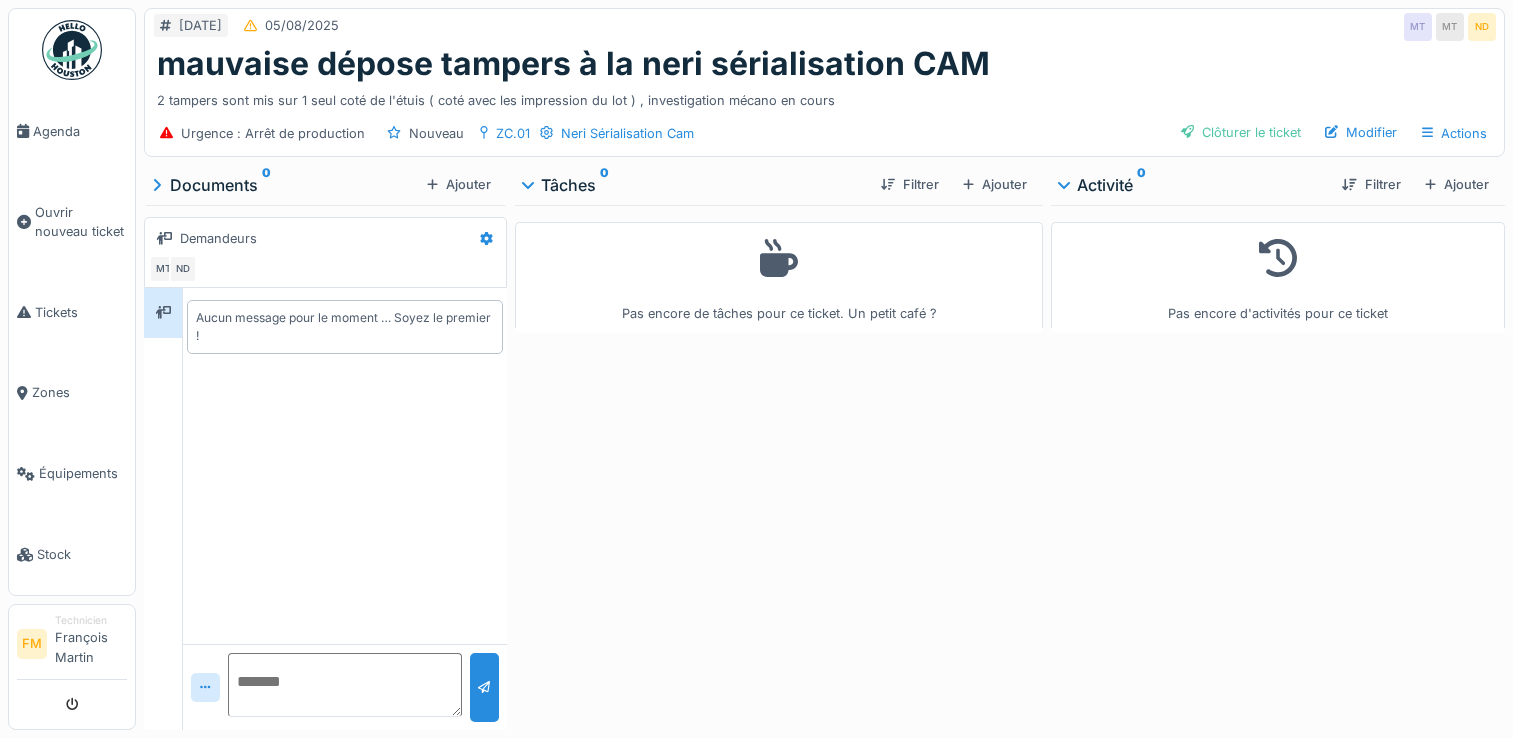 scroll, scrollTop: 0, scrollLeft: 0, axis: both 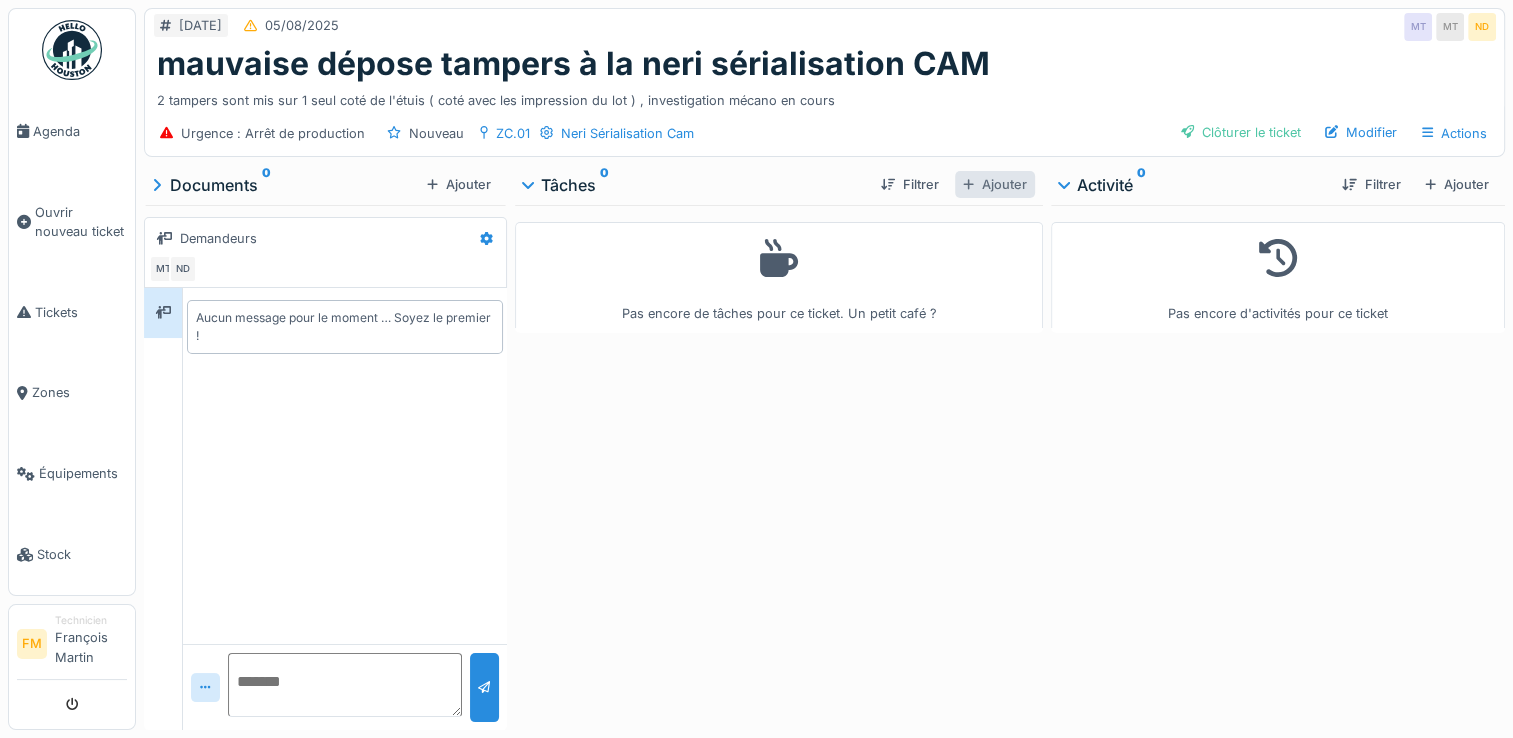 click on "Ajouter" at bounding box center (995, 184) 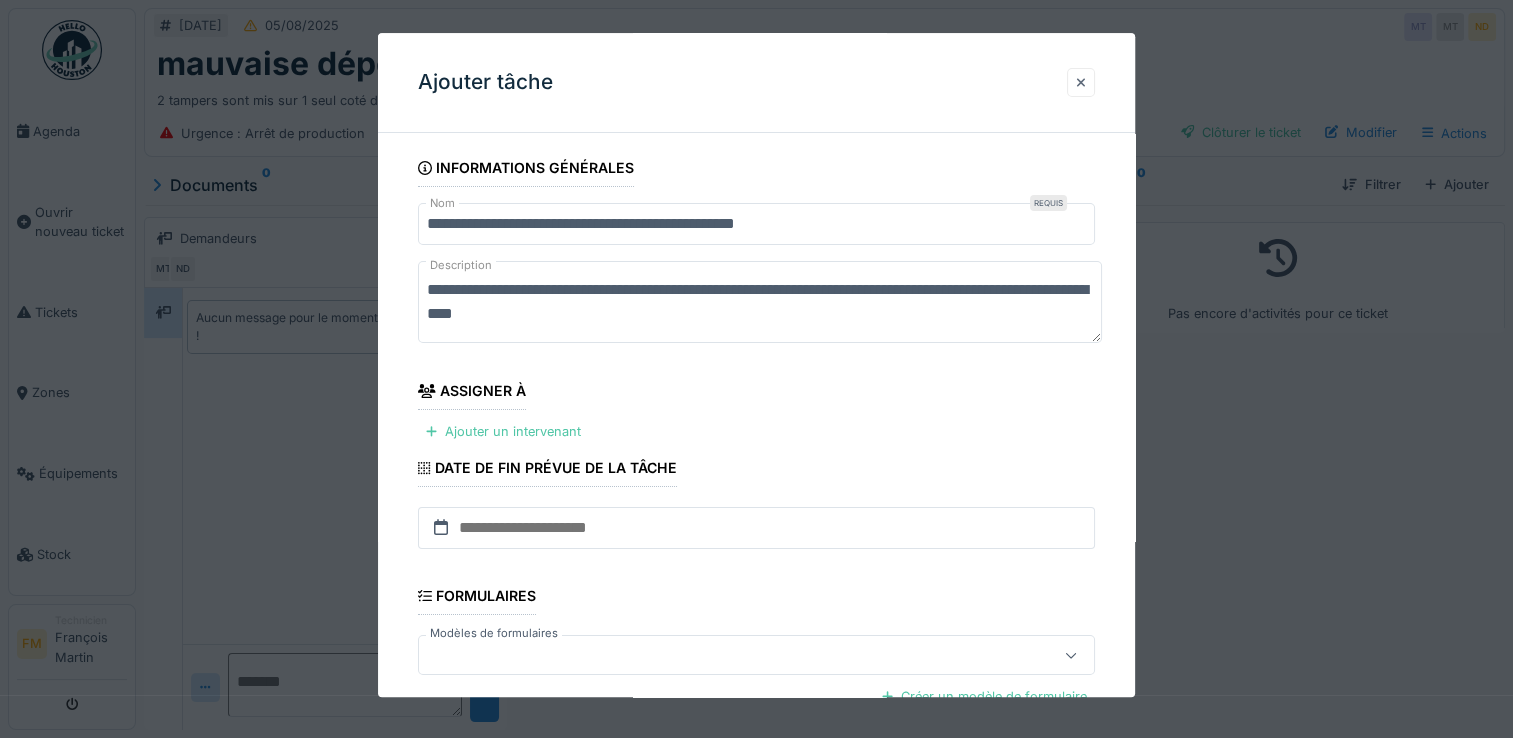 click at bounding box center (1081, 82) 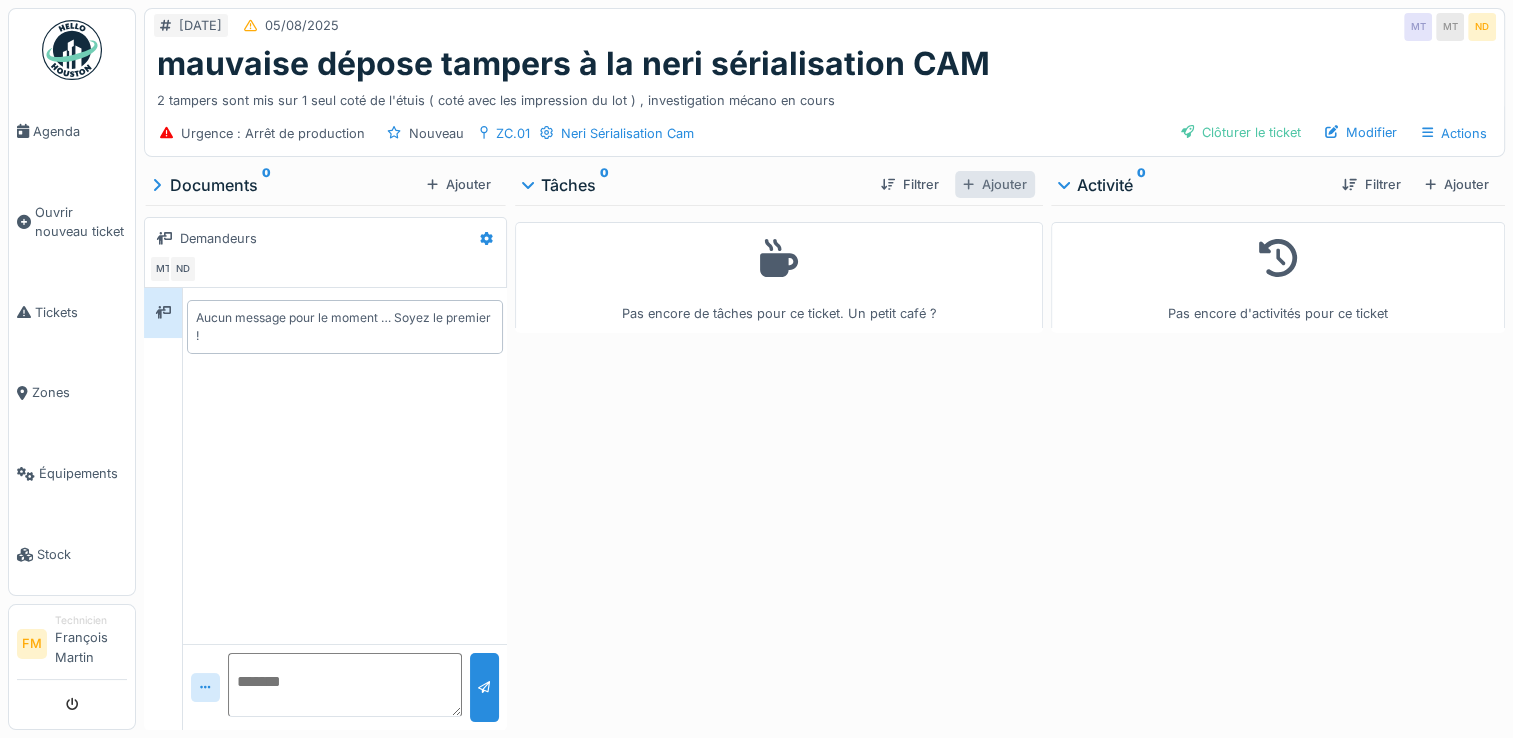 click on "Ajouter" at bounding box center (995, 184) 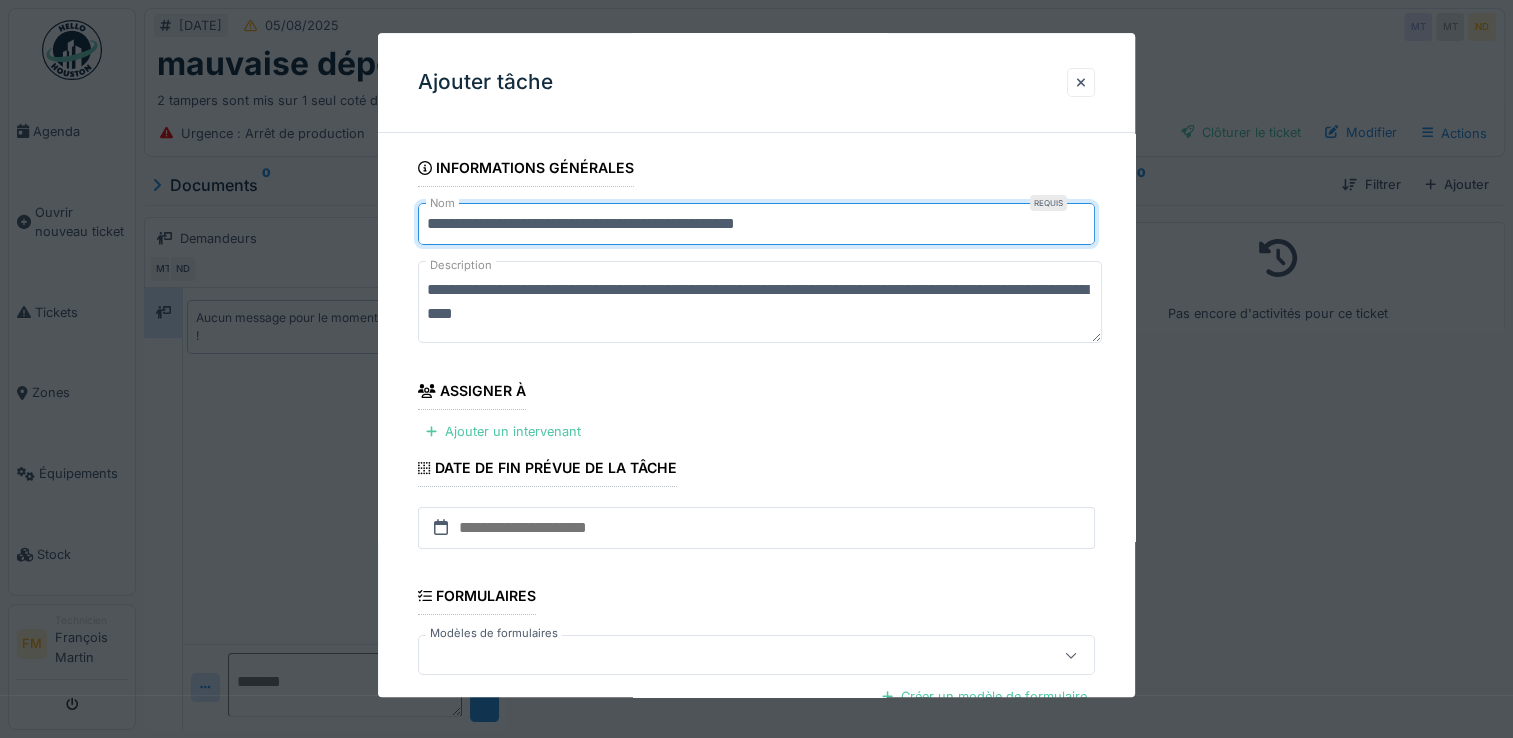 drag, startPoint x: 932, startPoint y: 234, endPoint x: 352, endPoint y: 200, distance: 580.9957 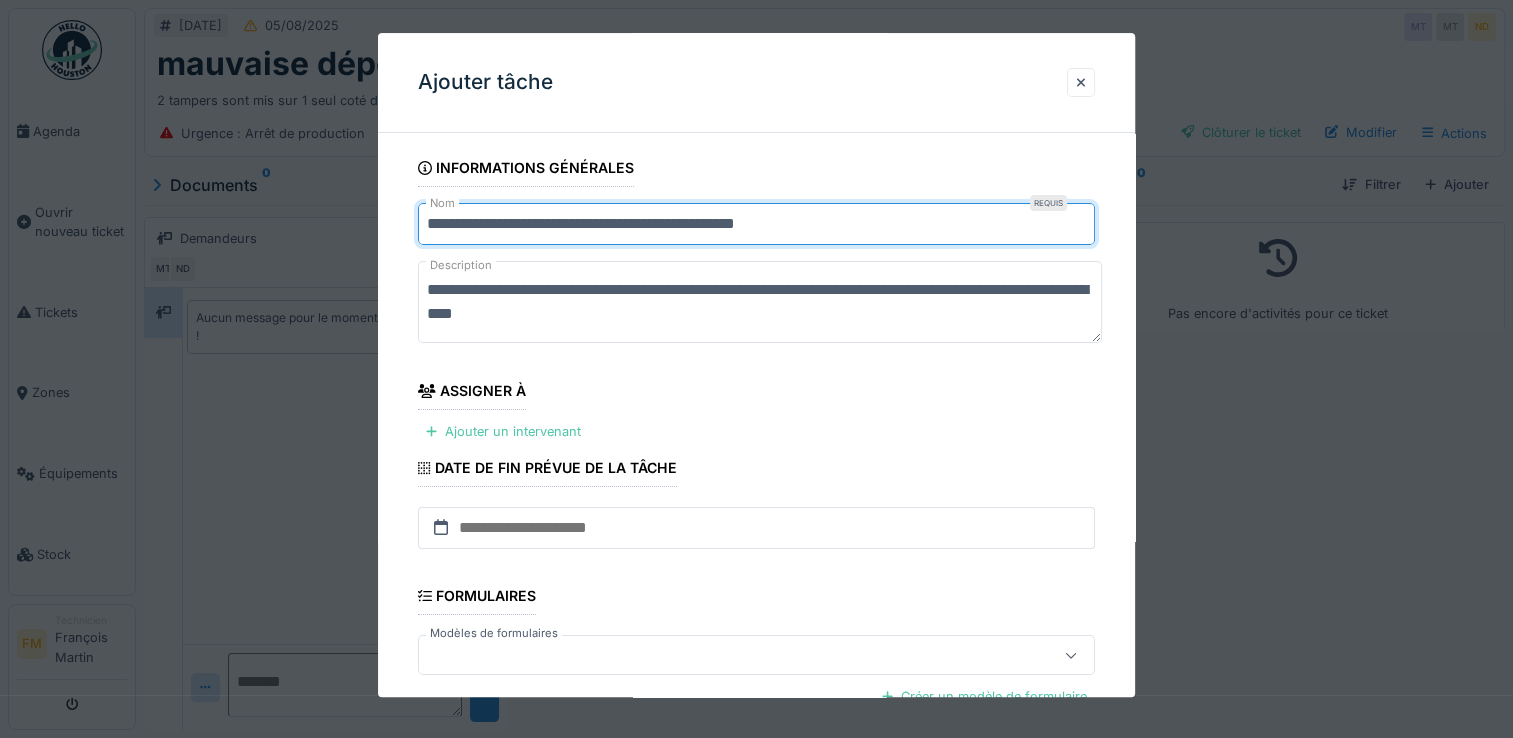 click on "**********" at bounding box center [824, 369] 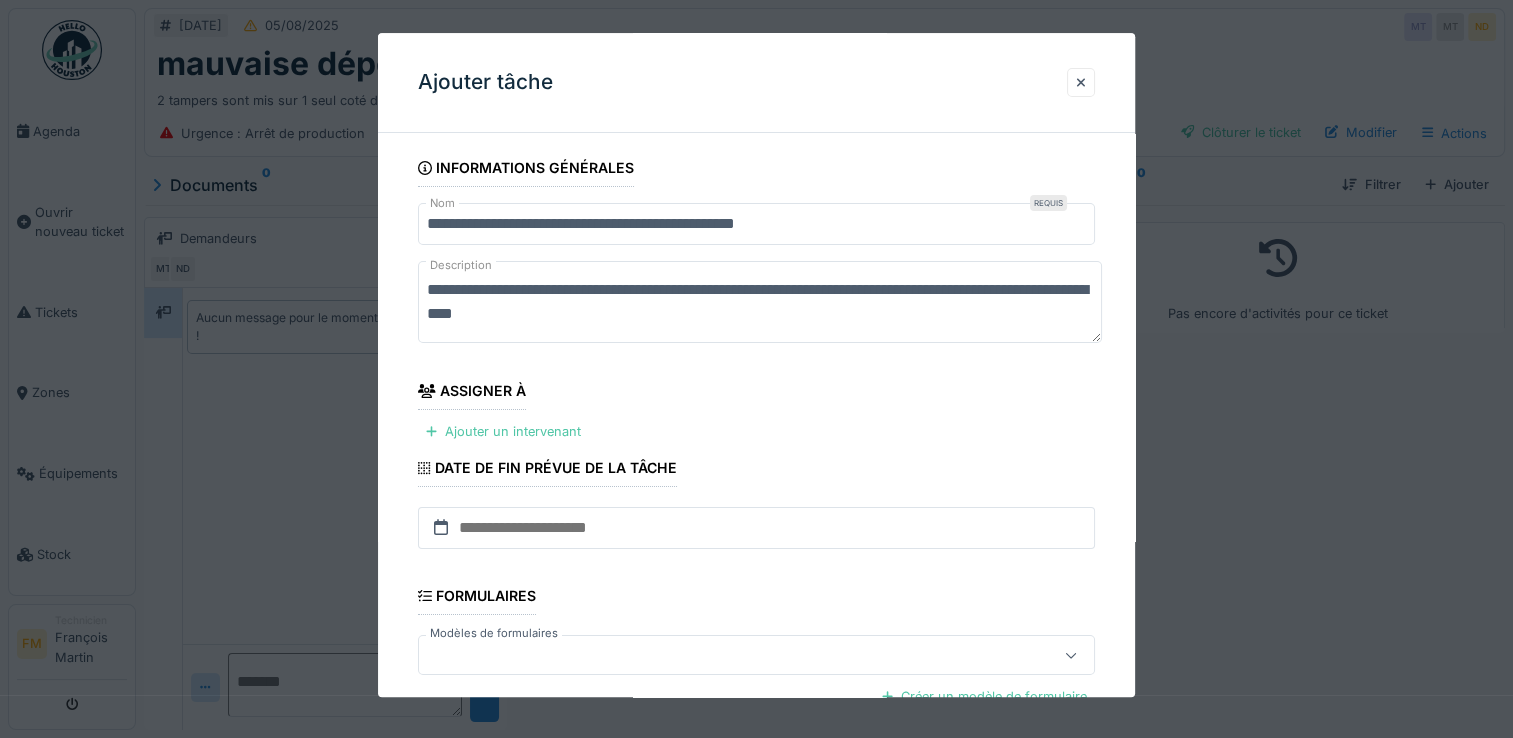 drag, startPoint x: 722, startPoint y: 327, endPoint x: 390, endPoint y: 216, distance: 350.06427 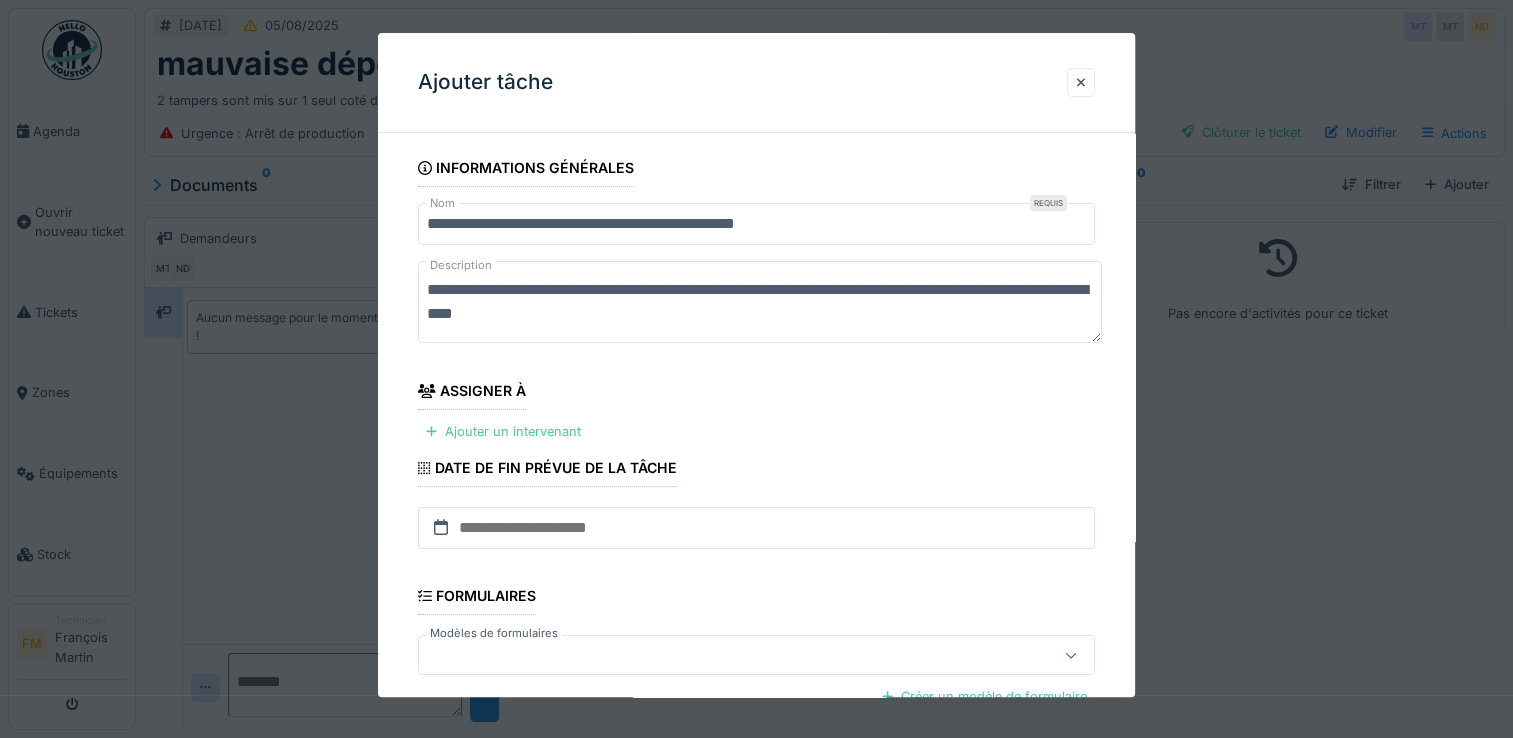 click on "**********" at bounding box center [756, 538] 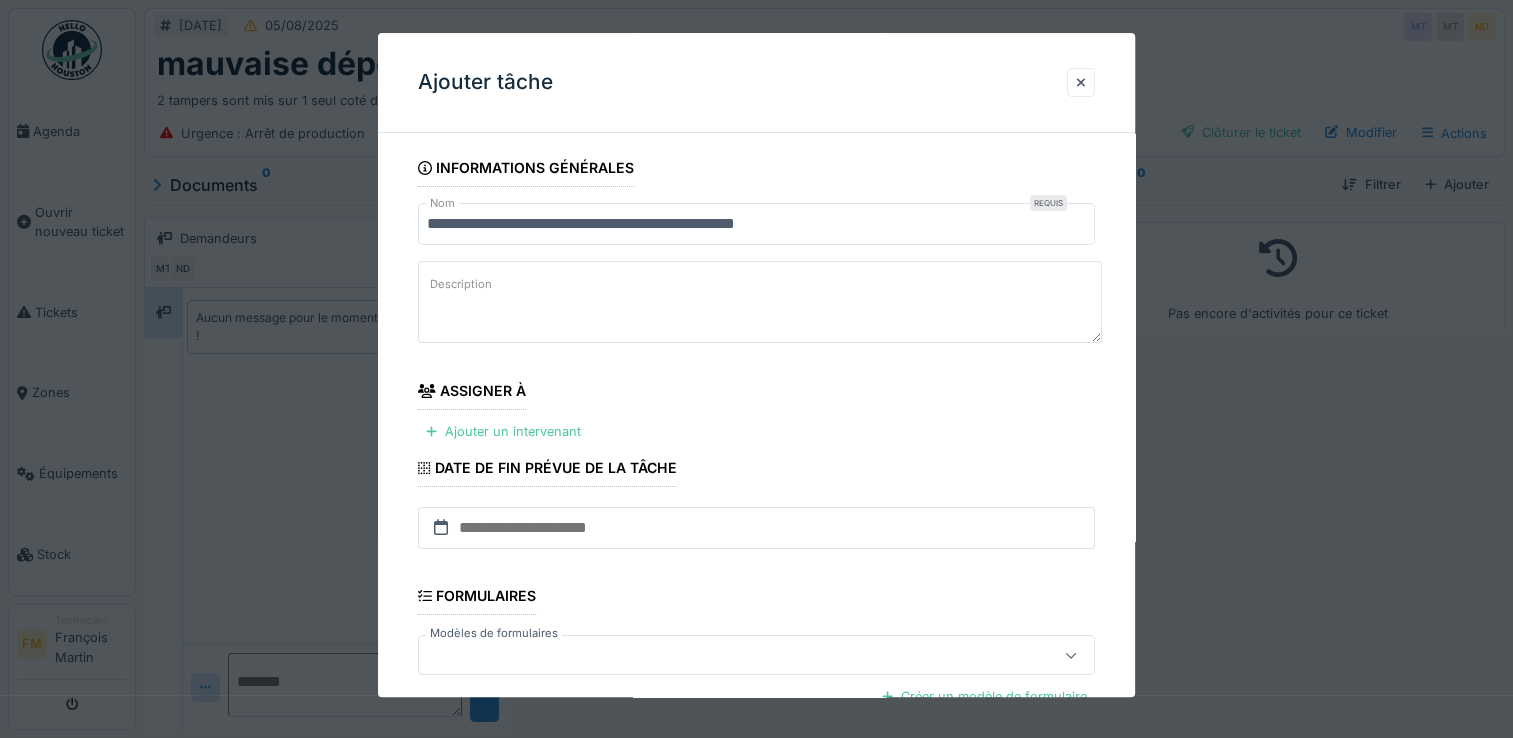 type 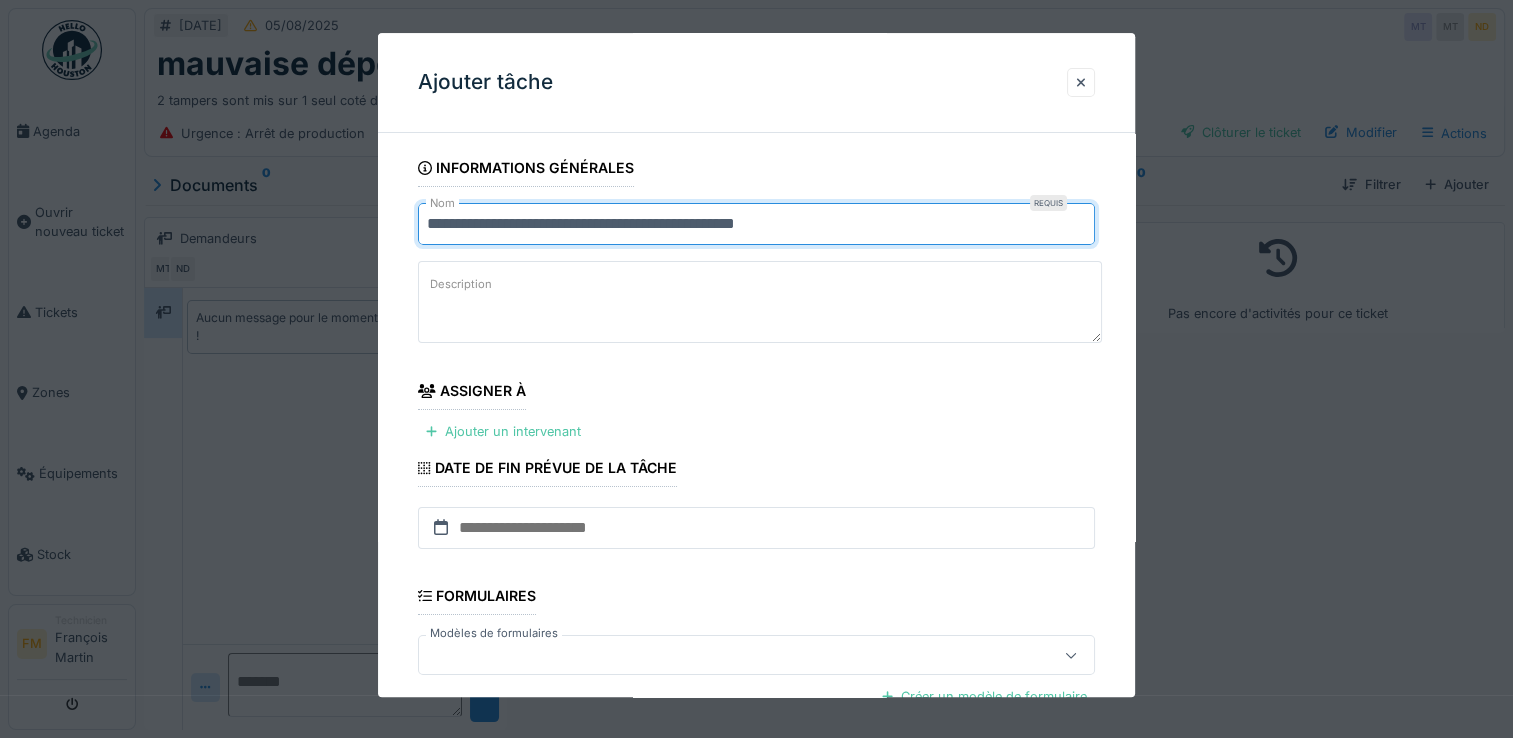 drag, startPoint x: 885, startPoint y: 218, endPoint x: 100, endPoint y: 158, distance: 787.2897 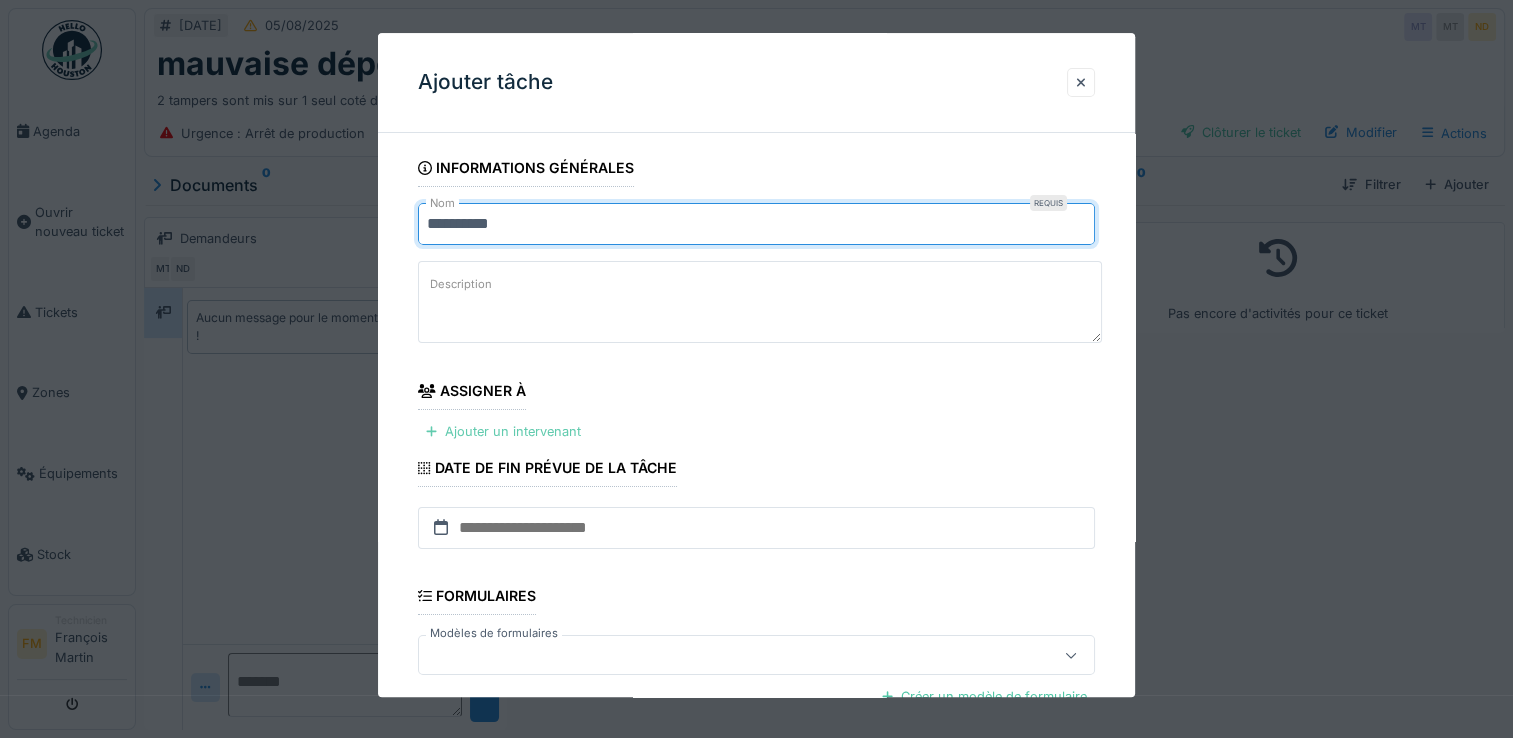type on "*********" 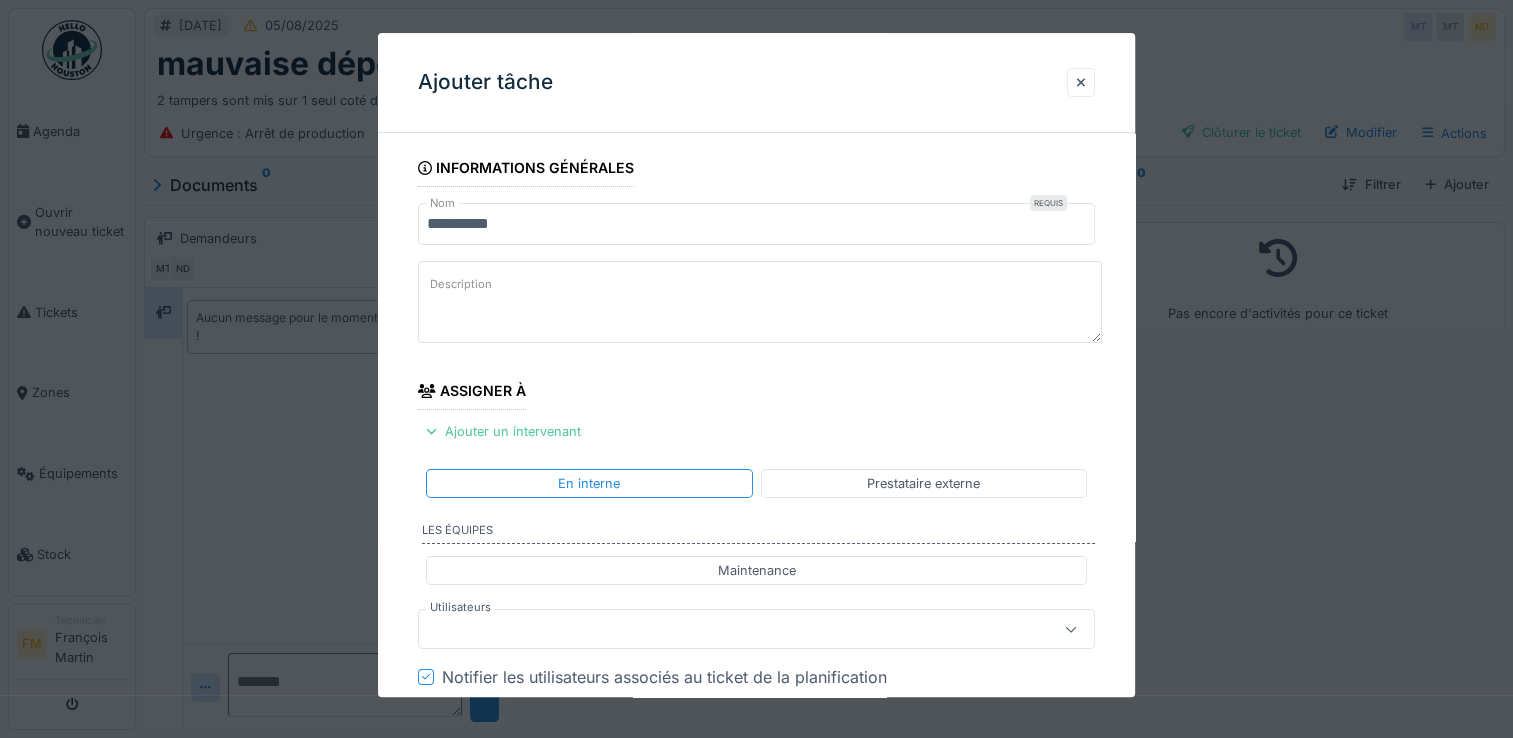 scroll, scrollTop: 200, scrollLeft: 0, axis: vertical 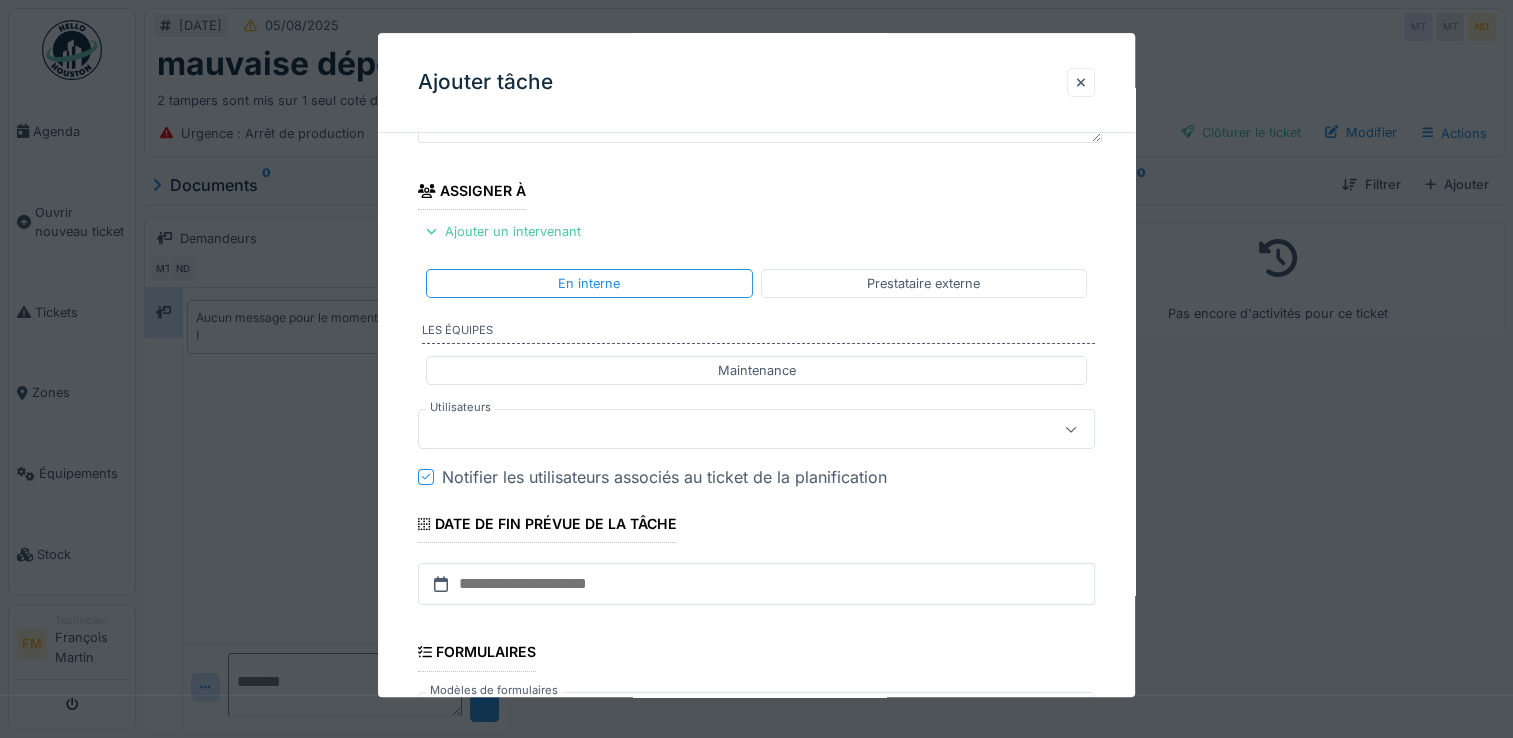 click at bounding box center (756, 430) 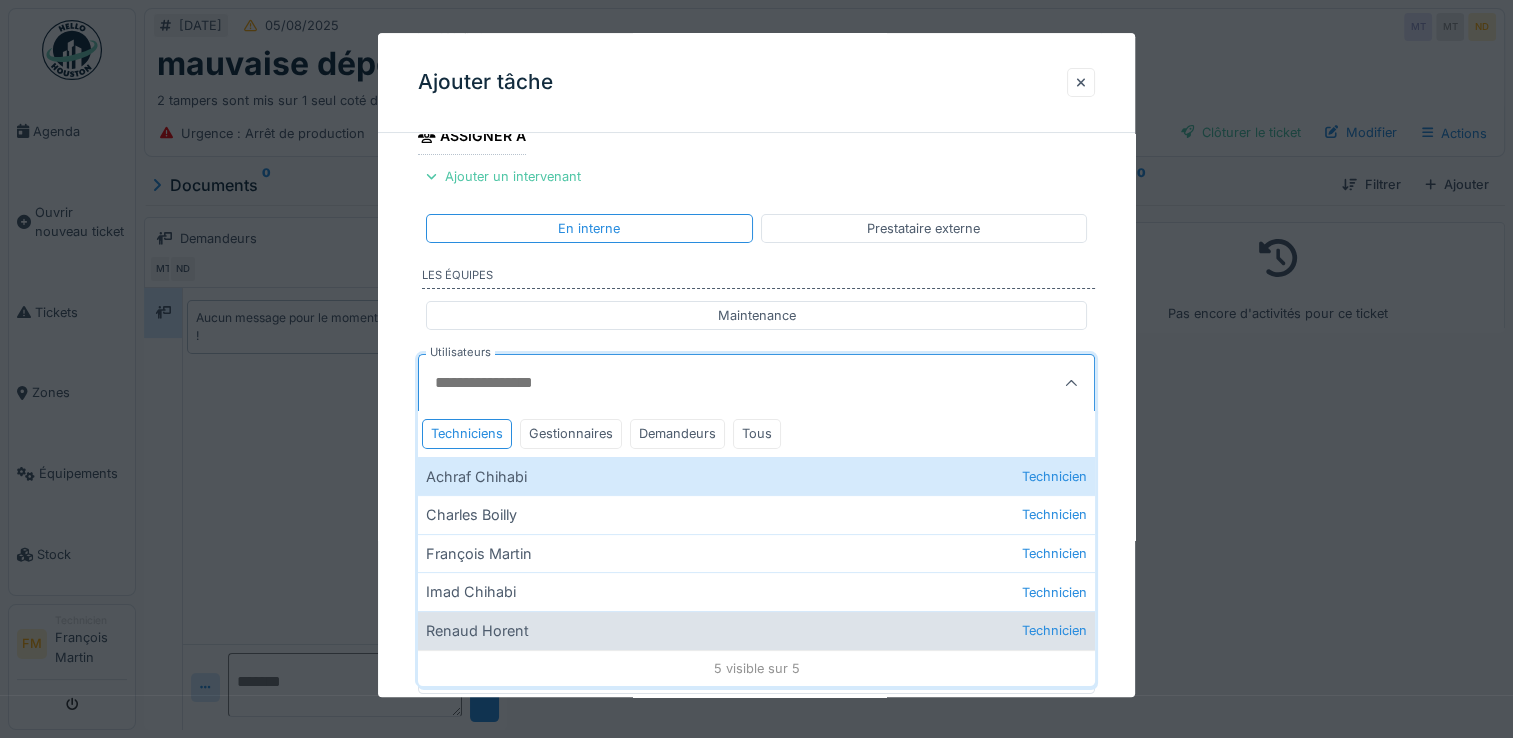 scroll, scrollTop: 300, scrollLeft: 0, axis: vertical 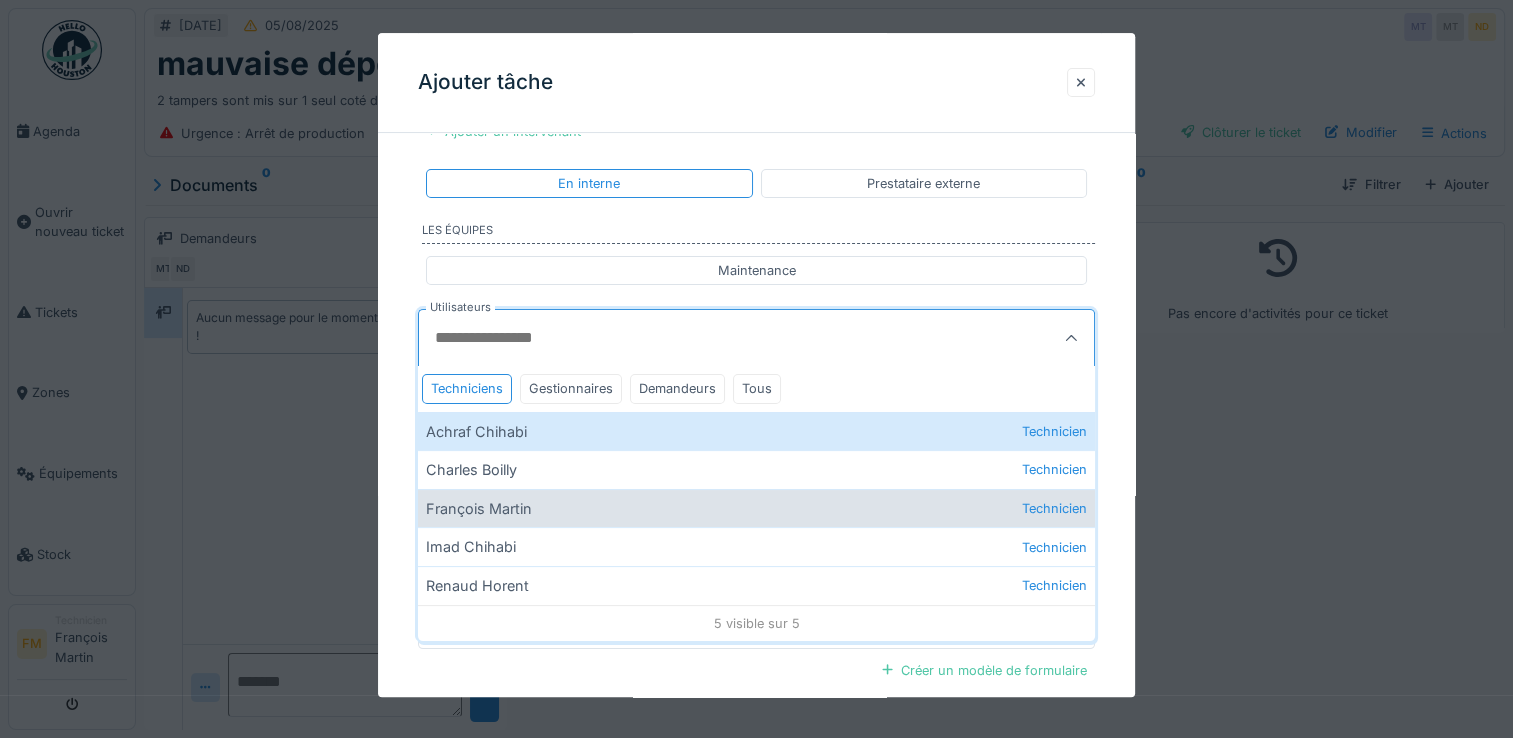 click on "François Martin   Technicien" at bounding box center (756, 508) 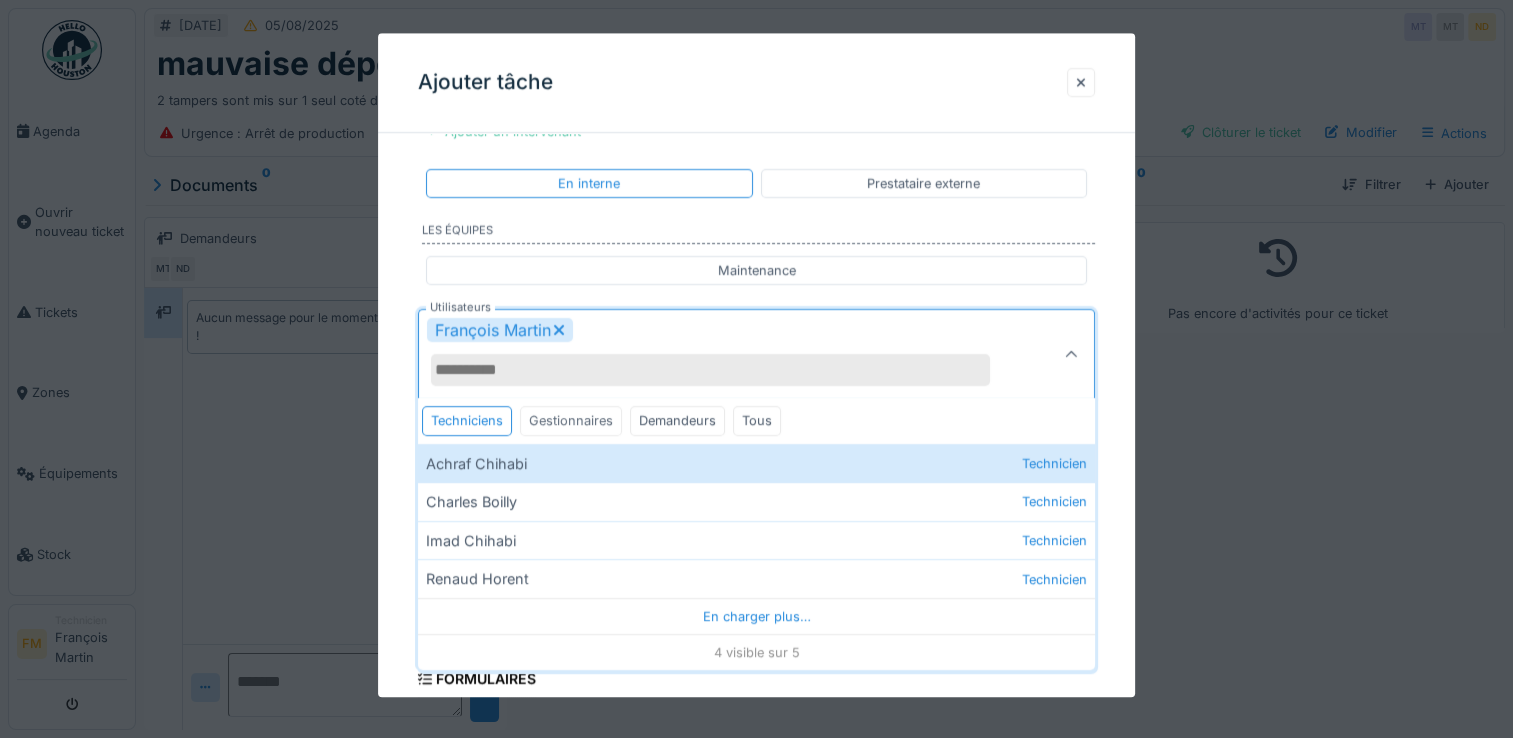 click on "Gestionnaires" at bounding box center [571, 421] 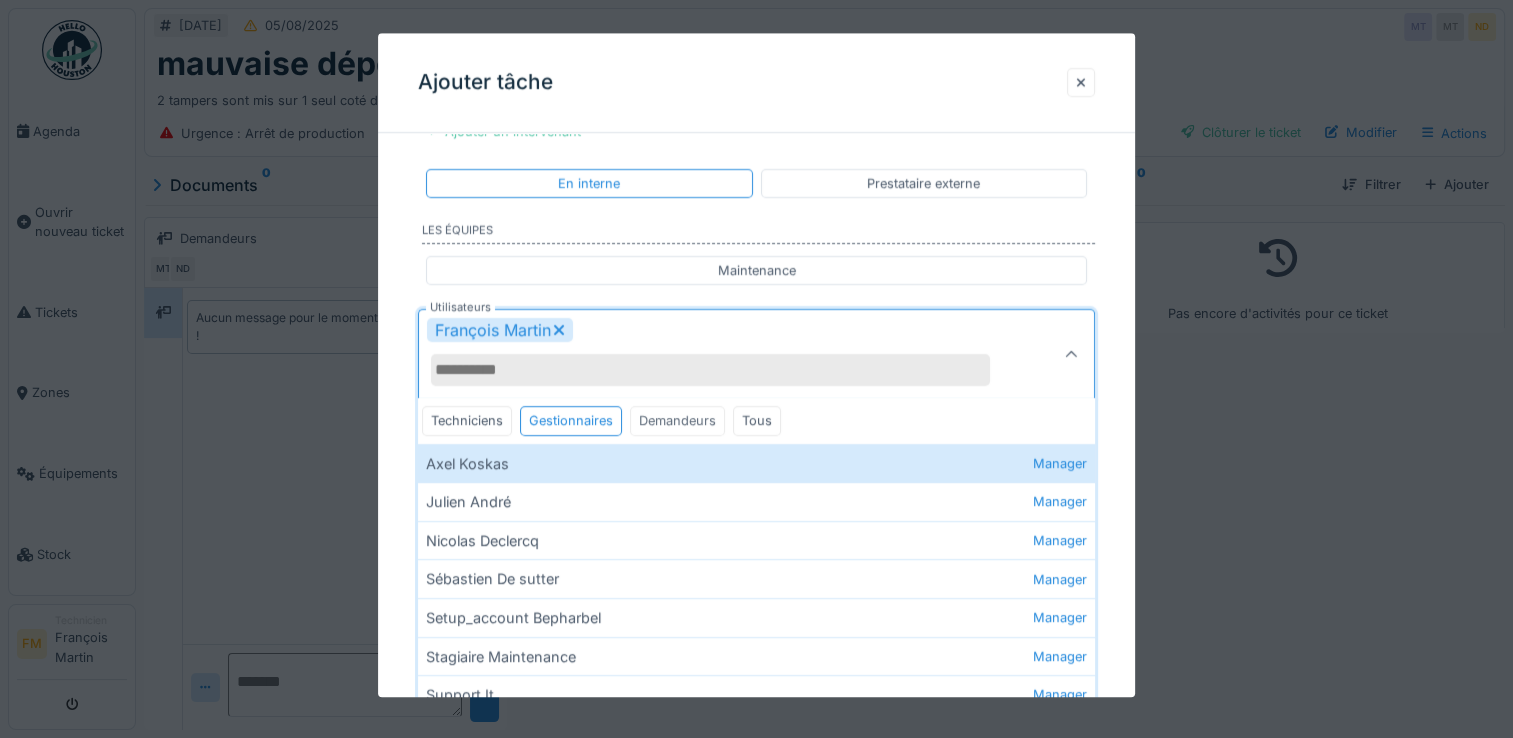 click on "Demandeurs" at bounding box center [677, 421] 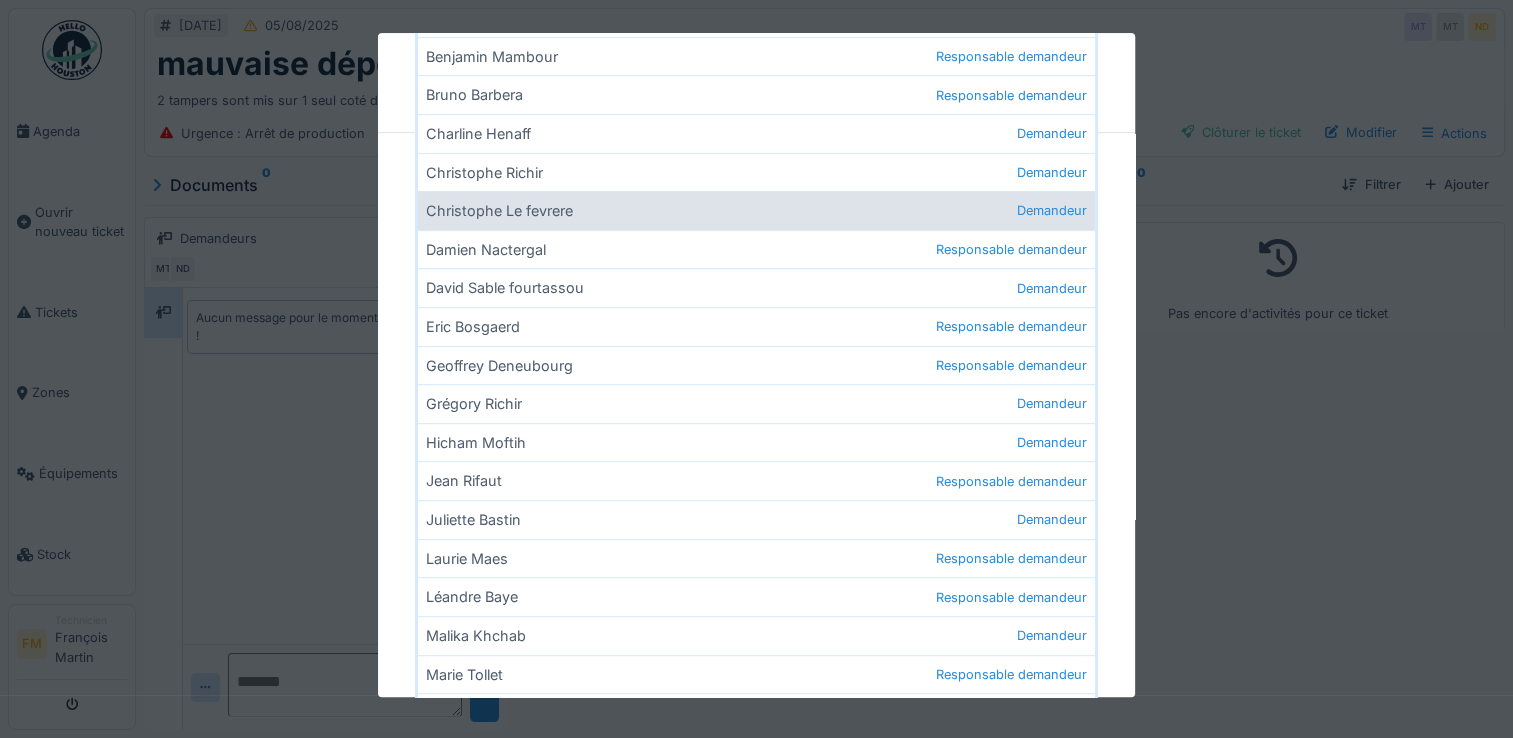 scroll, scrollTop: 883, scrollLeft: 0, axis: vertical 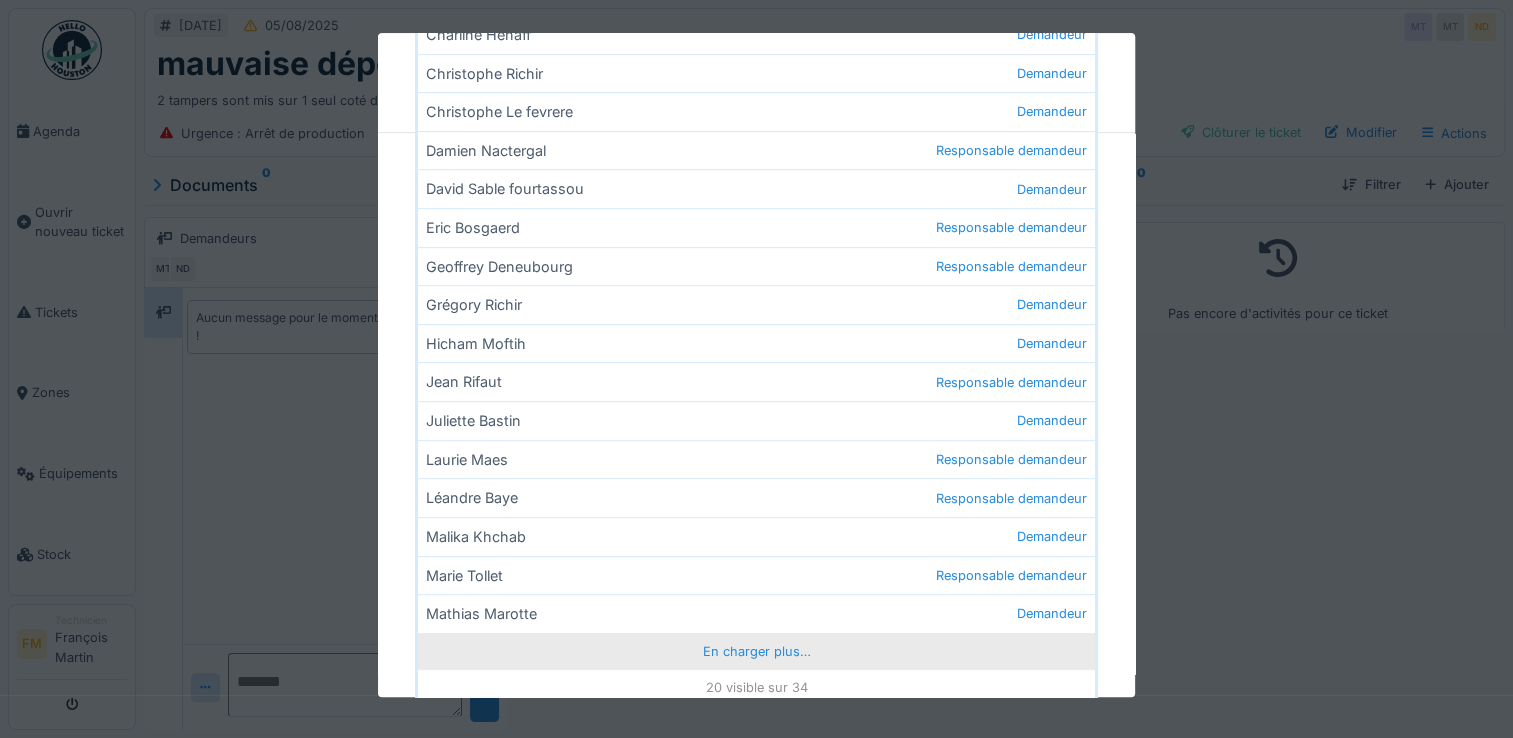 click on "En charger plus…" at bounding box center (756, 651) 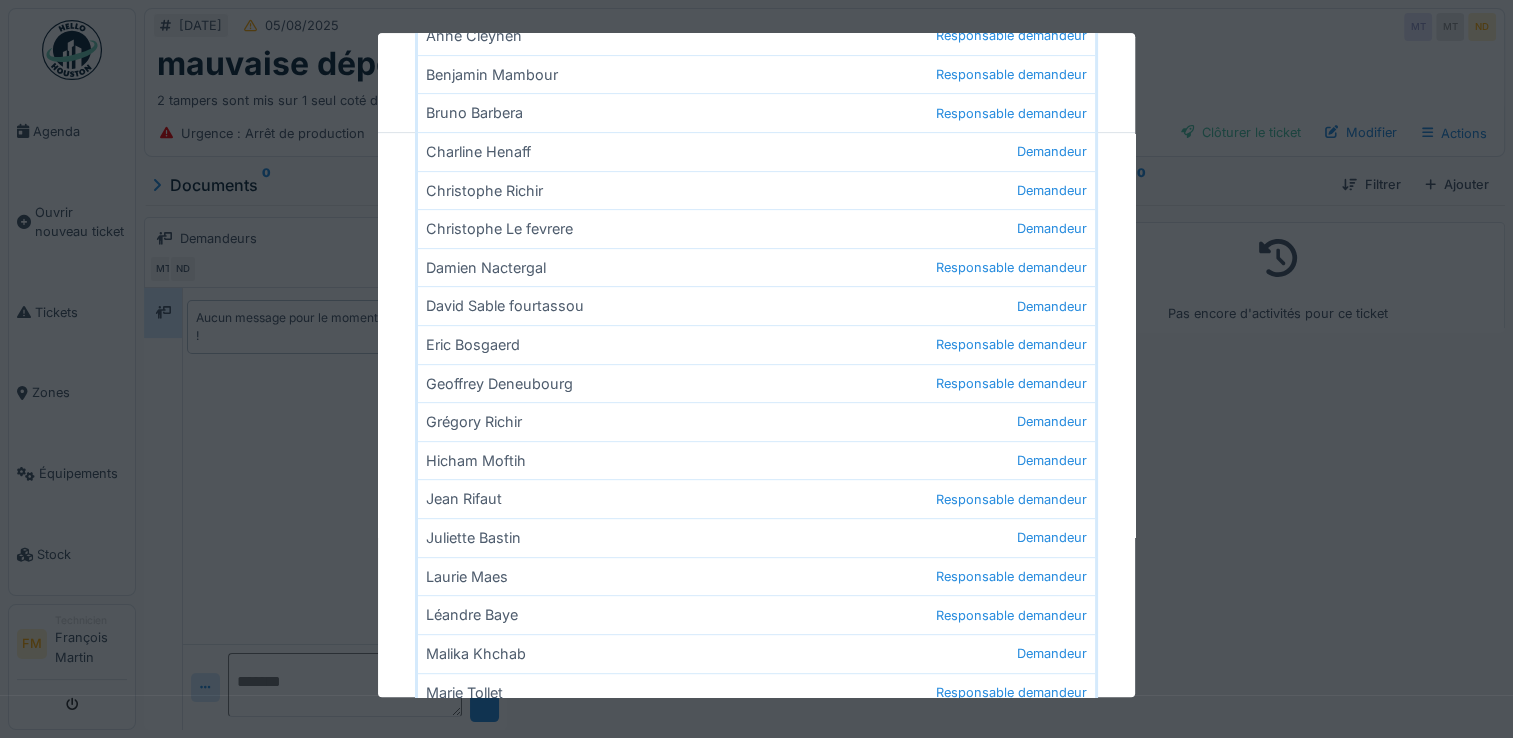 scroll, scrollTop: 484, scrollLeft: 0, axis: vertical 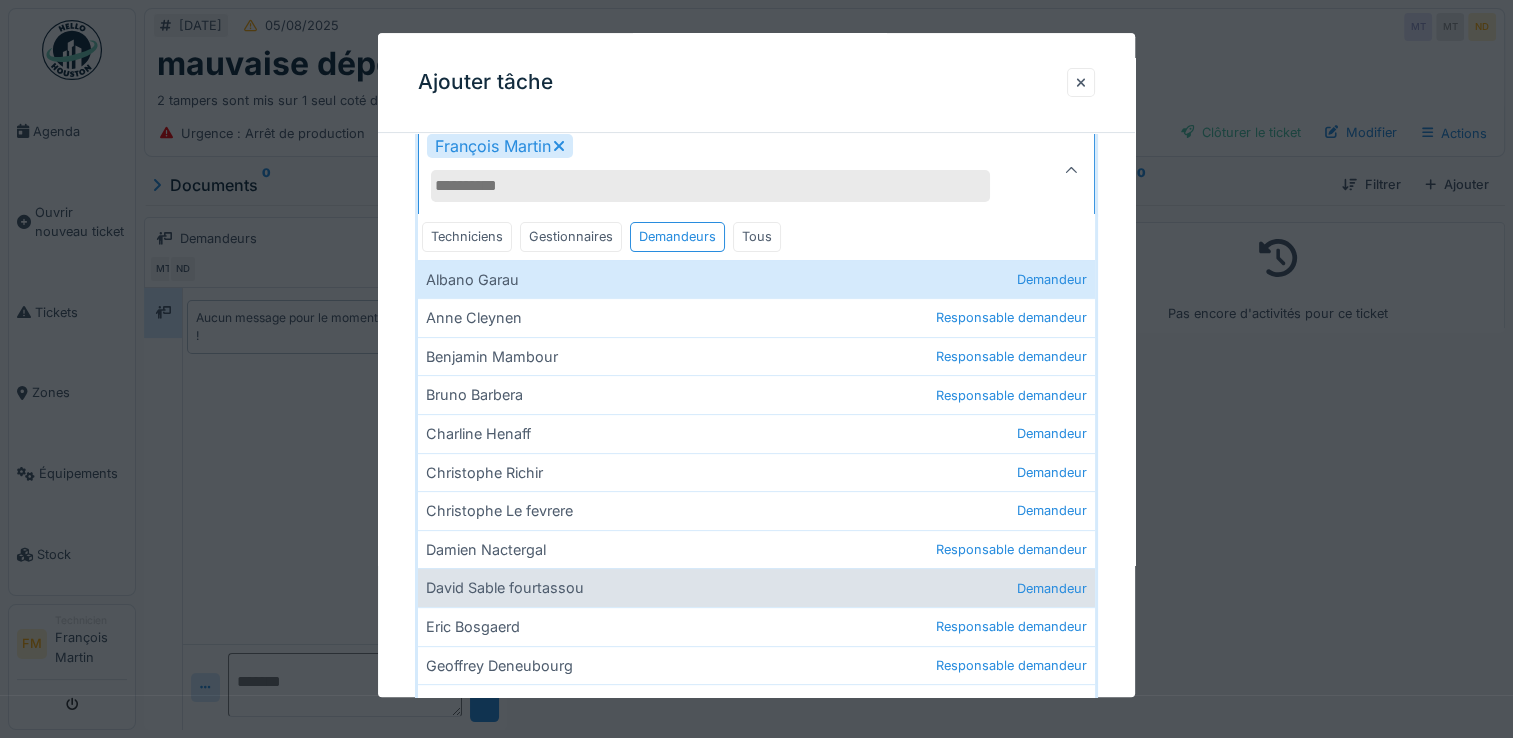 drag, startPoint x: 651, startPoint y: 516, endPoint x: 653, endPoint y: 566, distance: 50.039986 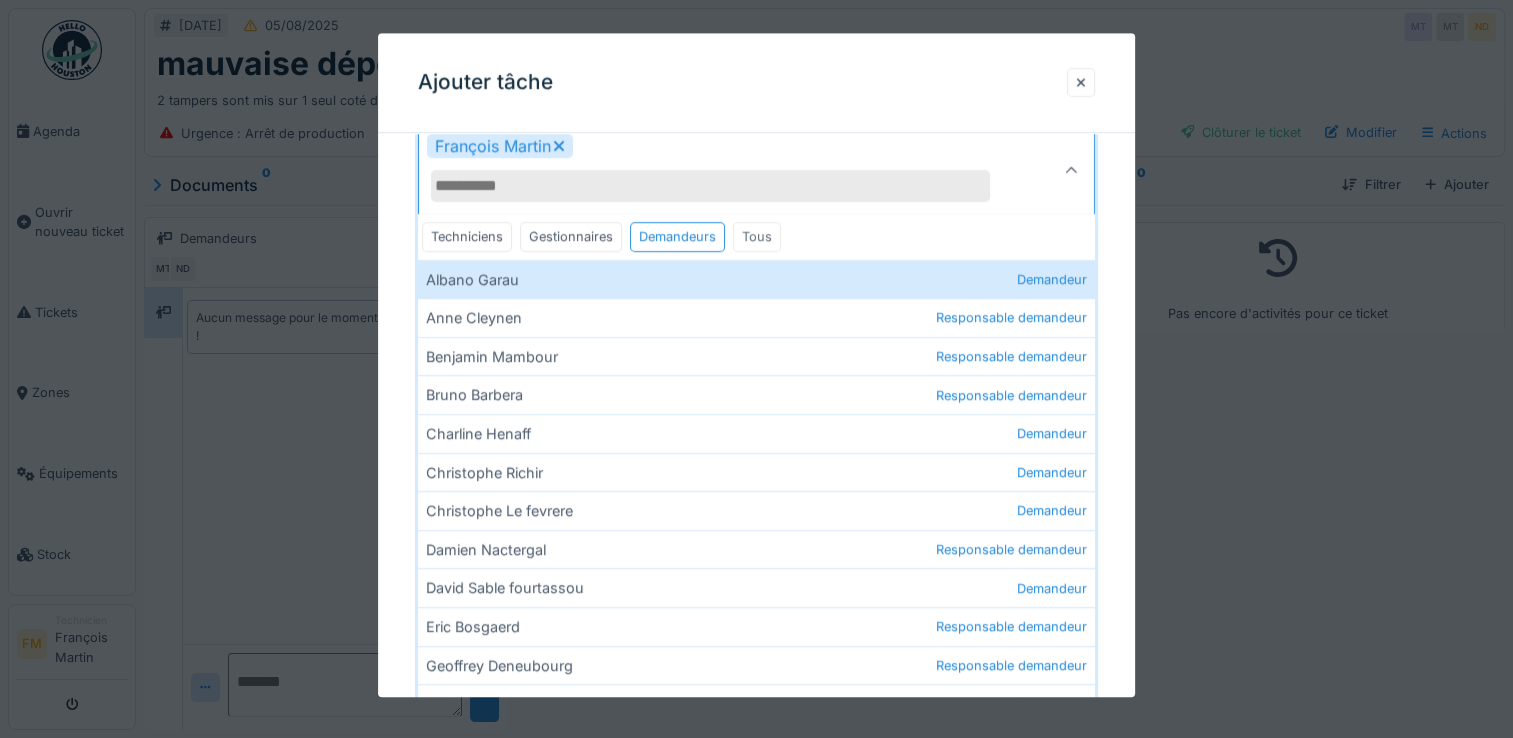 click on "Tous" at bounding box center (757, 237) 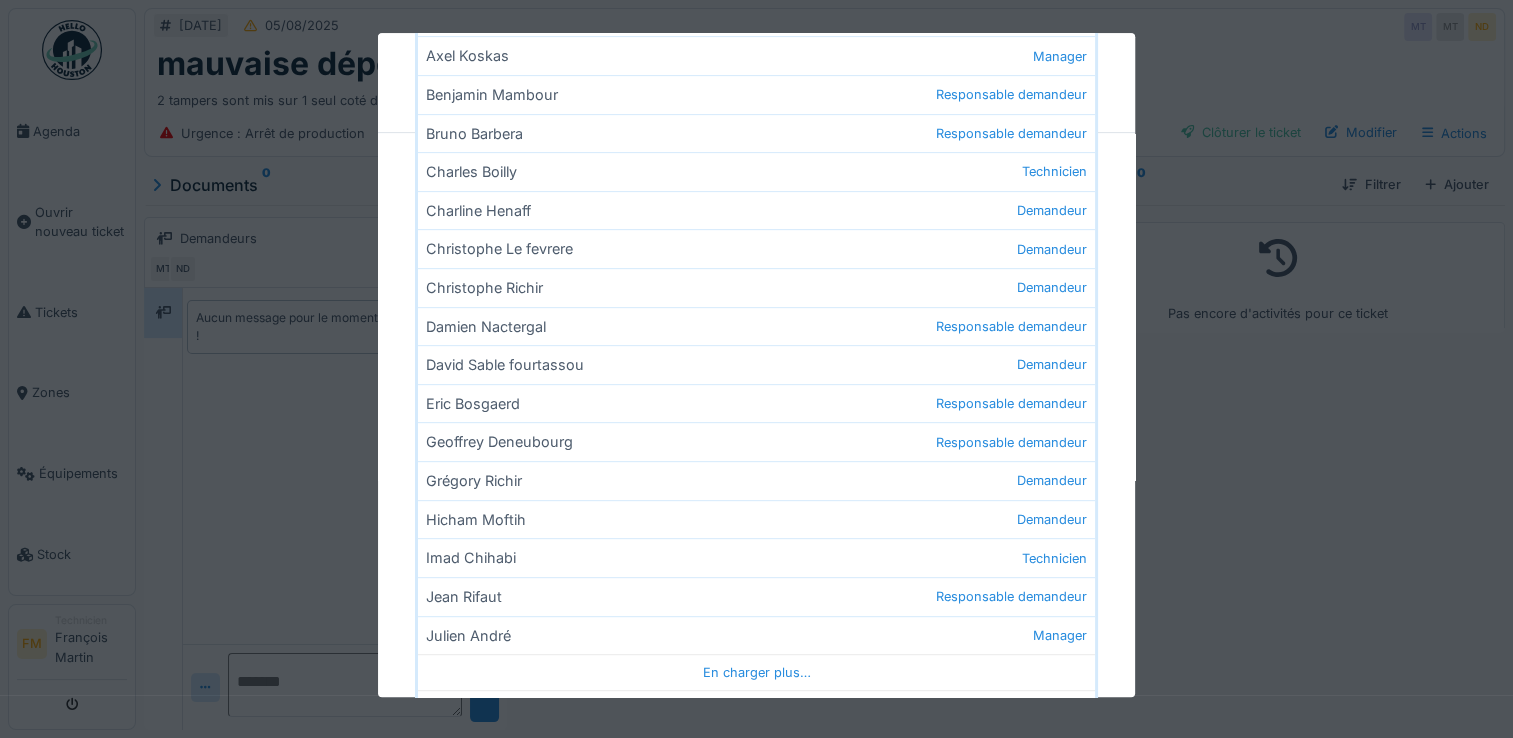 scroll, scrollTop: 844, scrollLeft: 0, axis: vertical 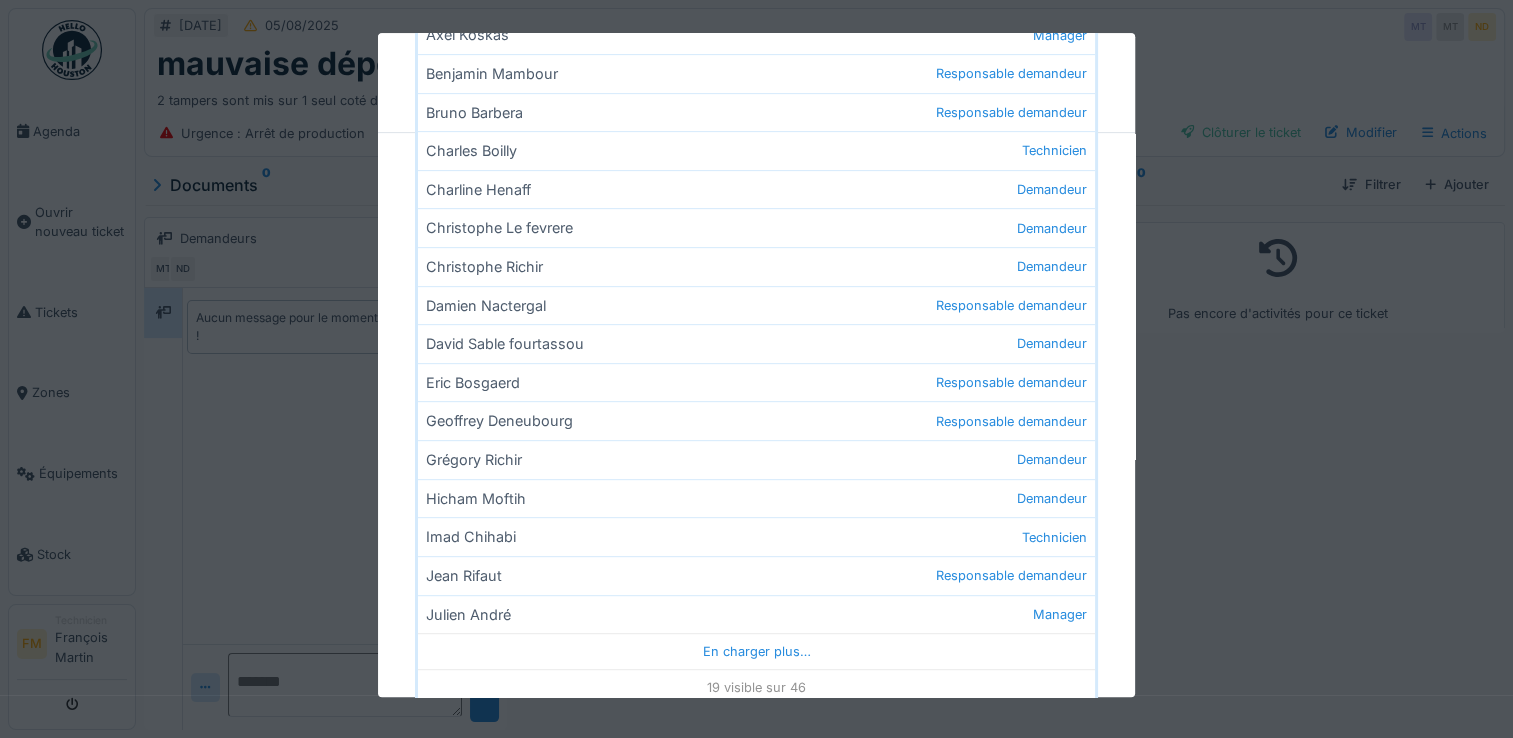 click at bounding box center [756, 369] 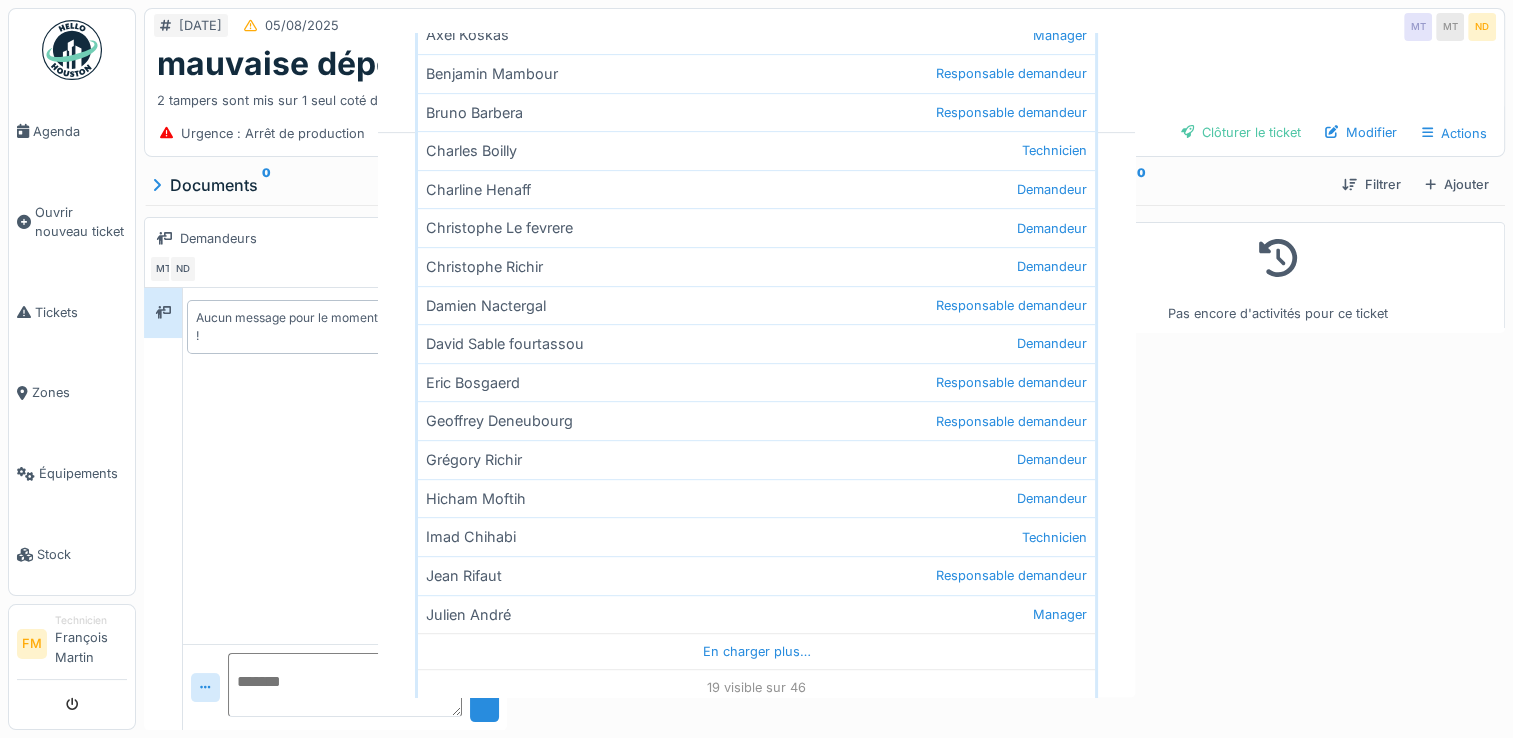 scroll, scrollTop: 0, scrollLeft: 0, axis: both 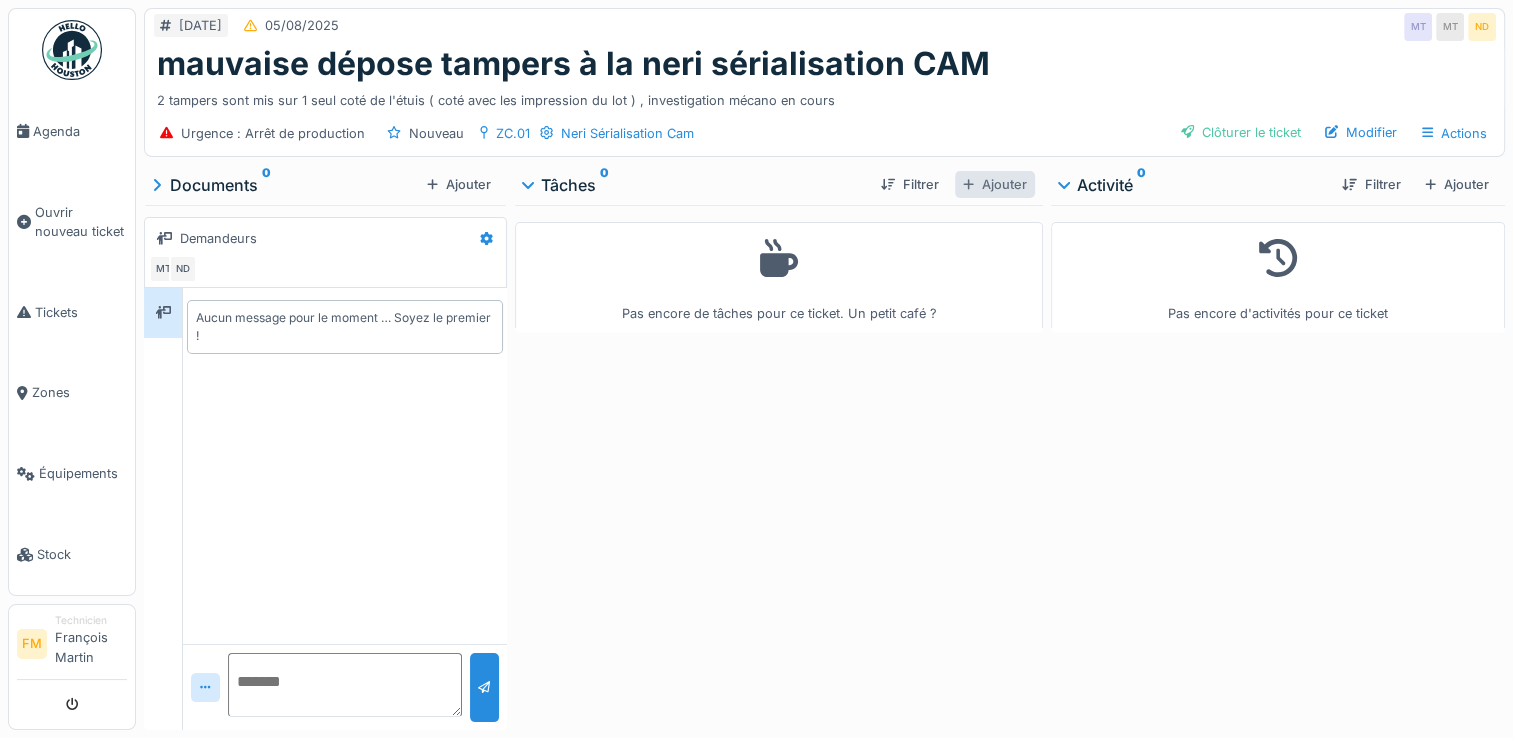 click on "Ajouter" at bounding box center [995, 184] 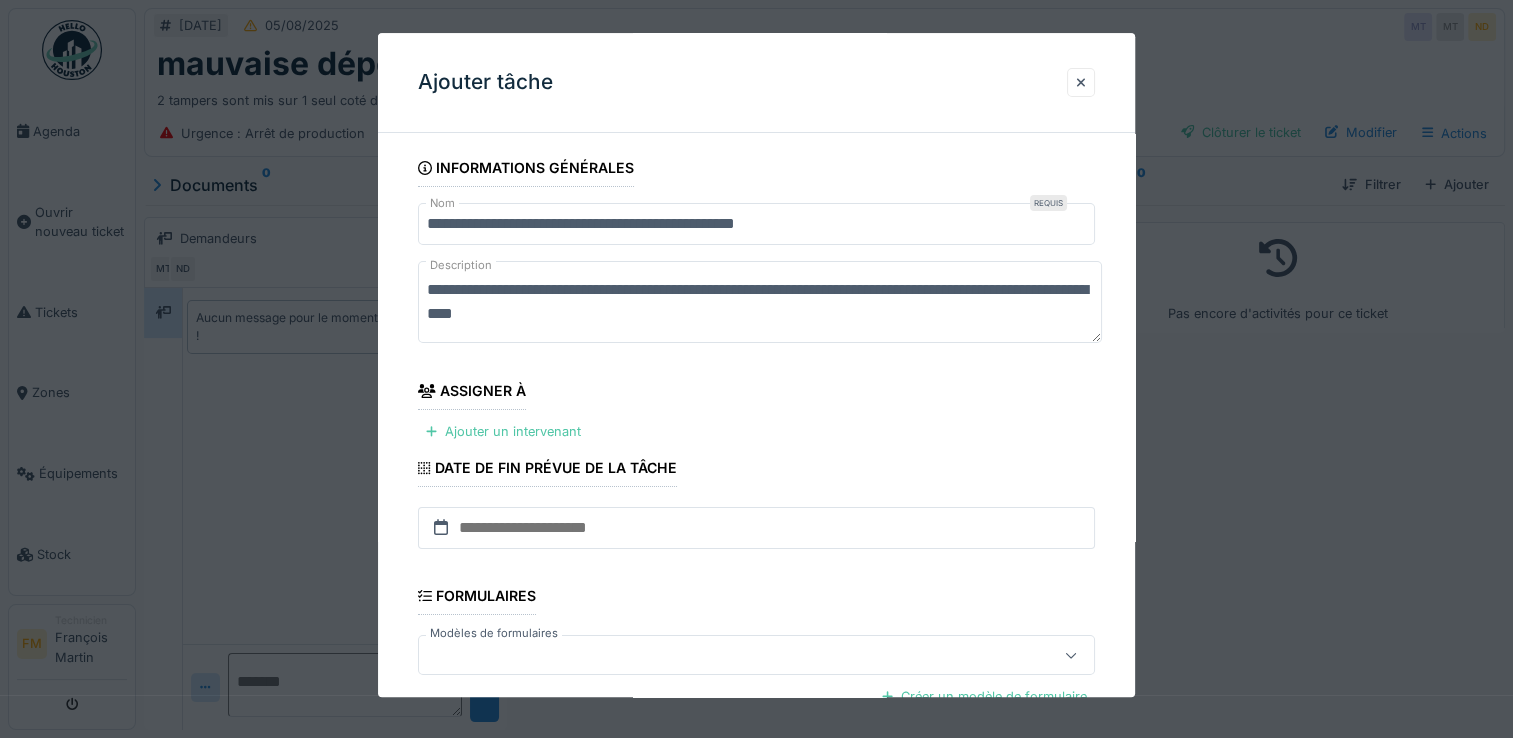 drag, startPoint x: 711, startPoint y: 330, endPoint x: 114, endPoint y: 93, distance: 642.3223 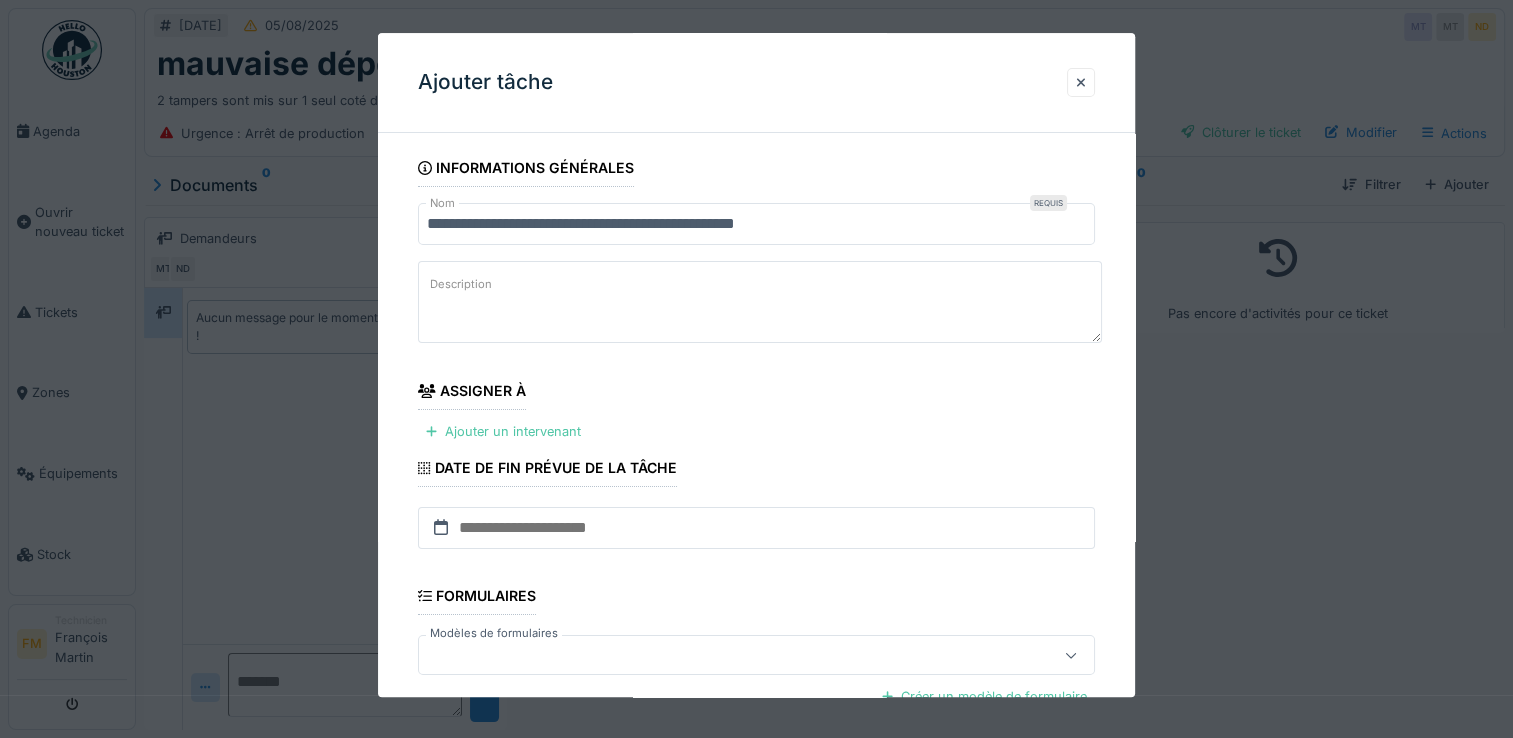 type 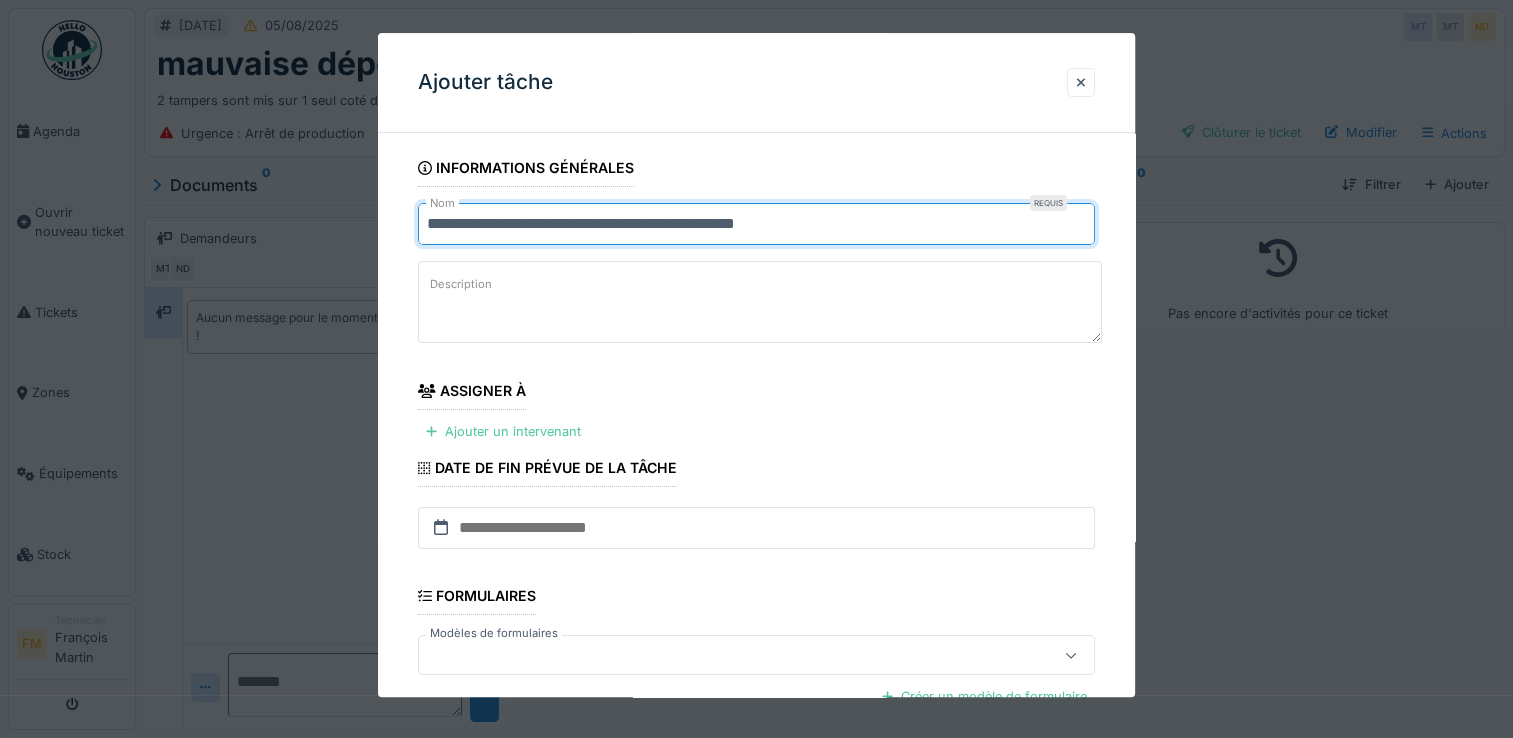 drag, startPoint x: 831, startPoint y: 221, endPoint x: 260, endPoint y: 99, distance: 583.8878 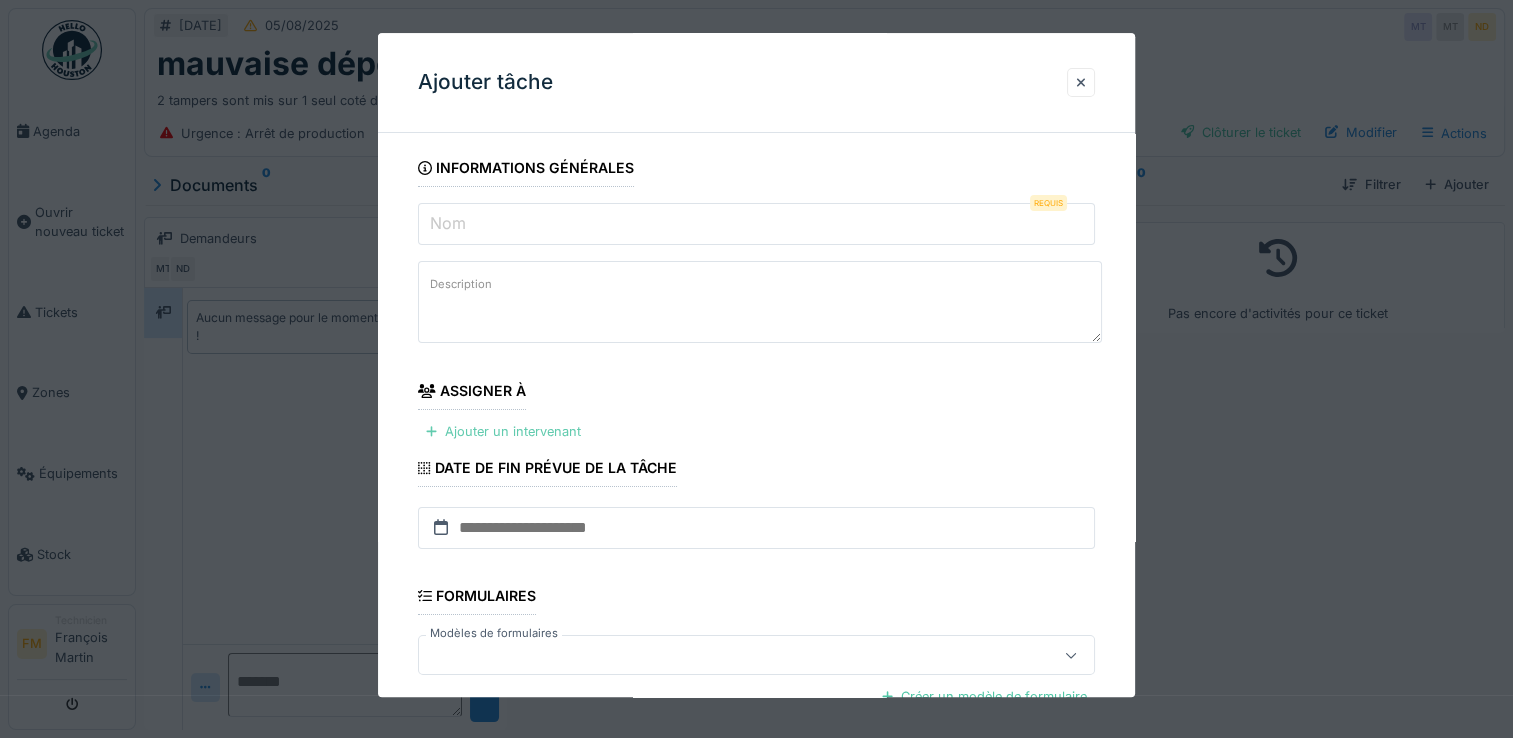 type 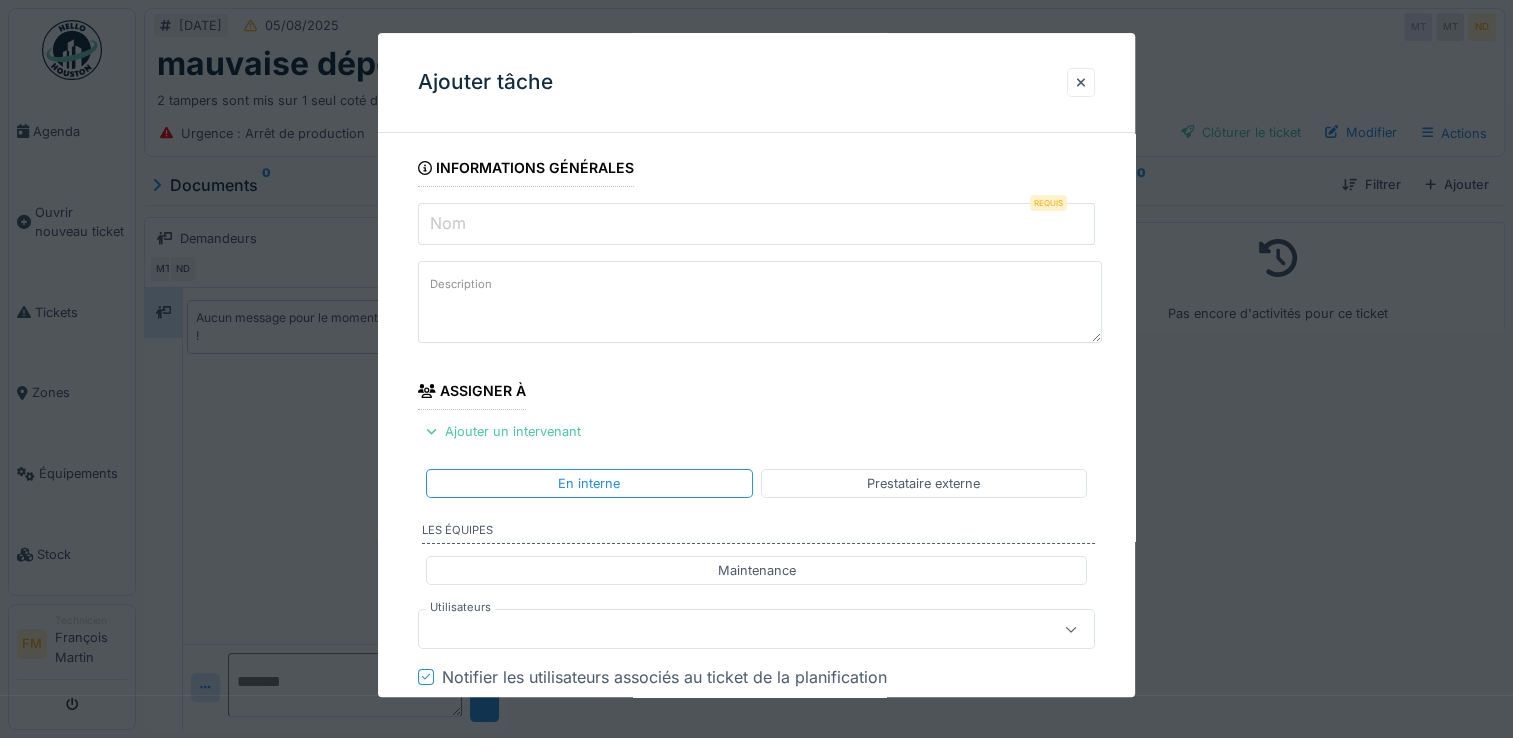 scroll, scrollTop: 15, scrollLeft: 0, axis: vertical 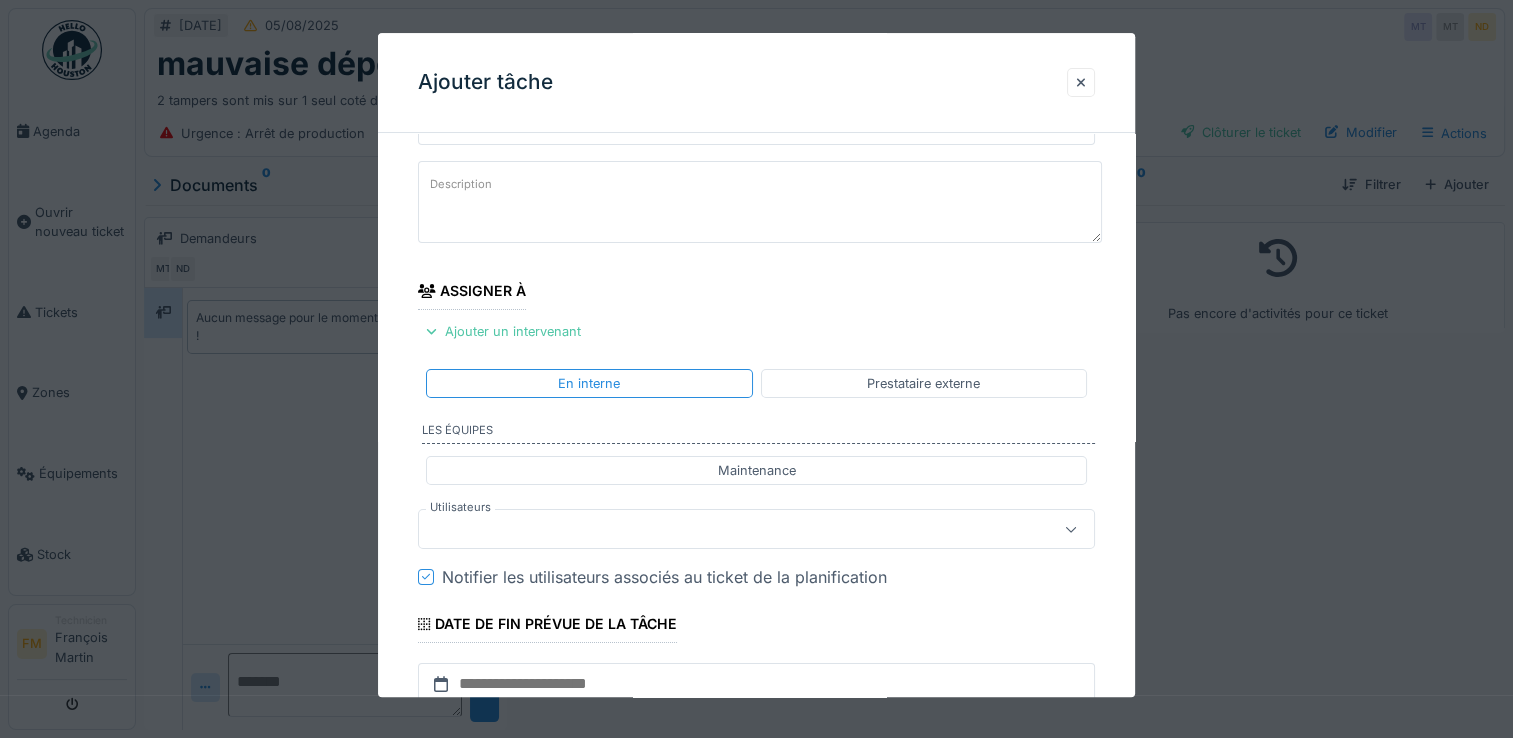 click at bounding box center (1071, 530) 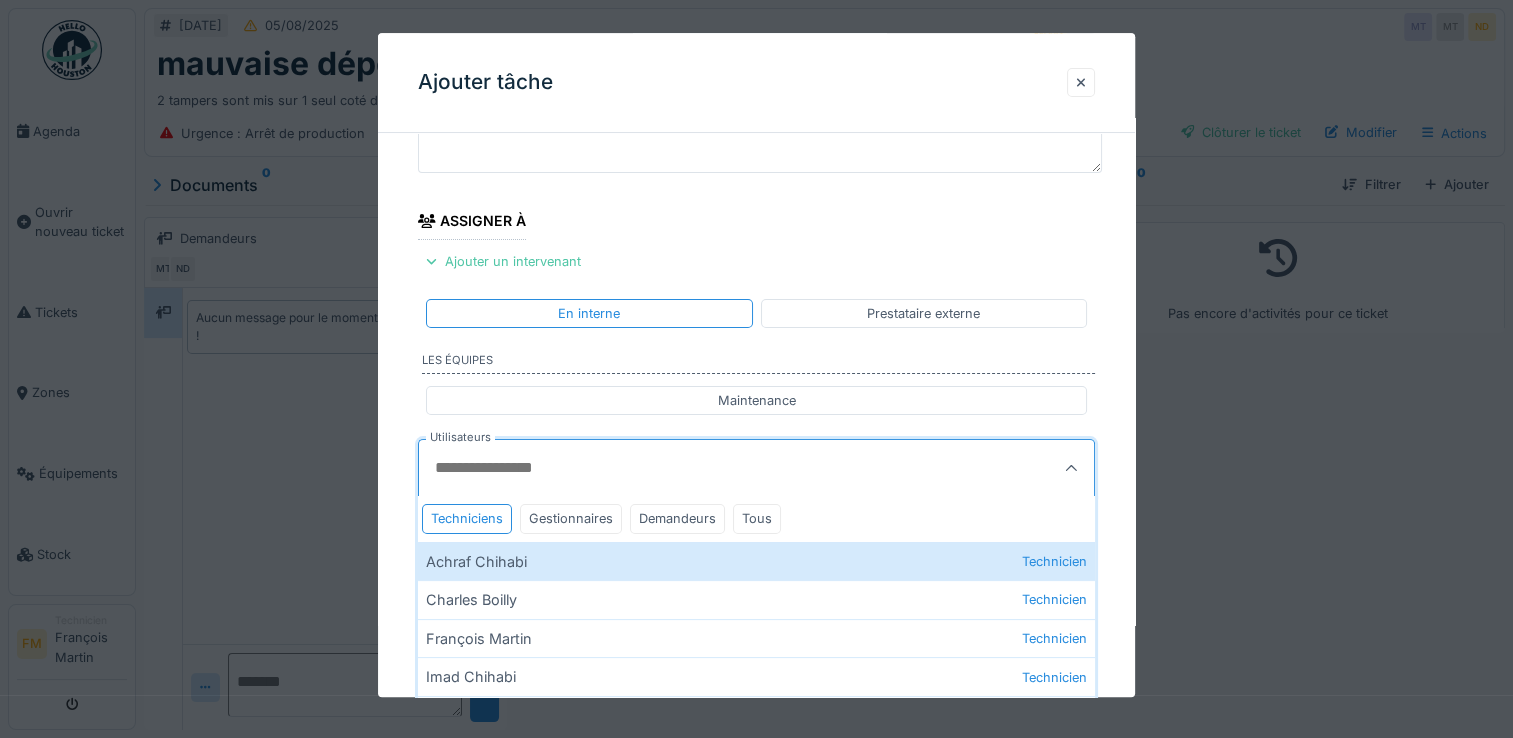 scroll, scrollTop: 200, scrollLeft: 0, axis: vertical 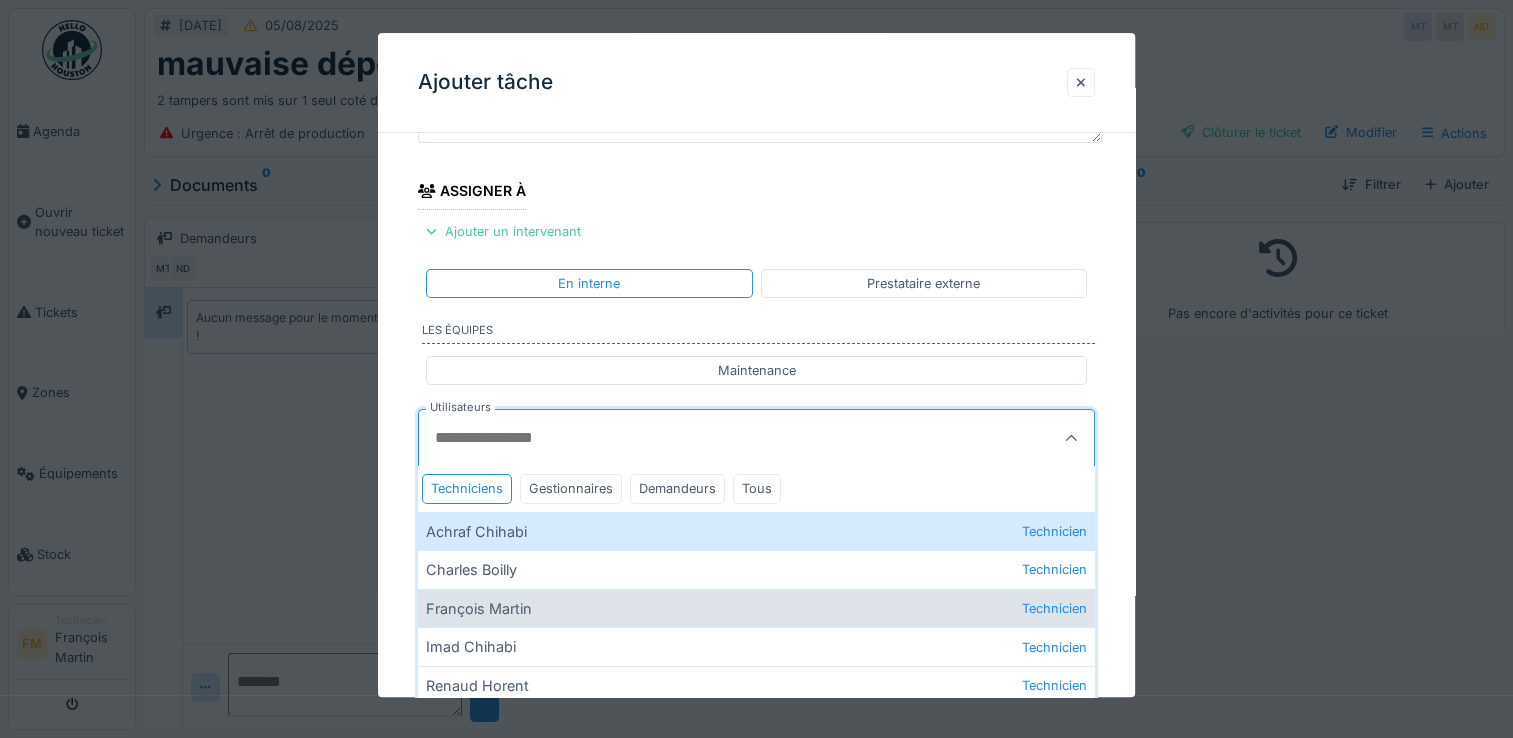 click on "François Martin   Technicien" at bounding box center [756, 608] 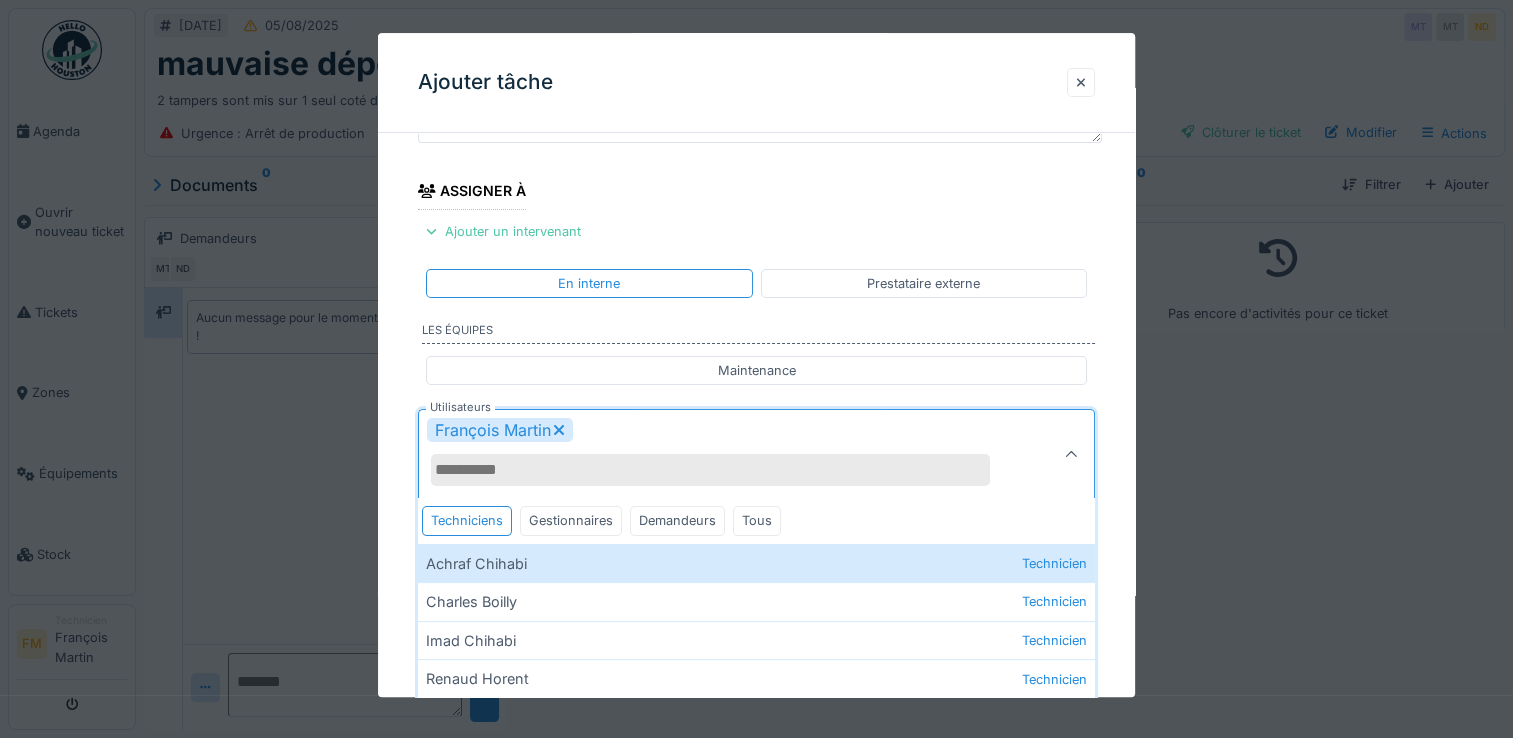 click on "**********" at bounding box center [756, 529] 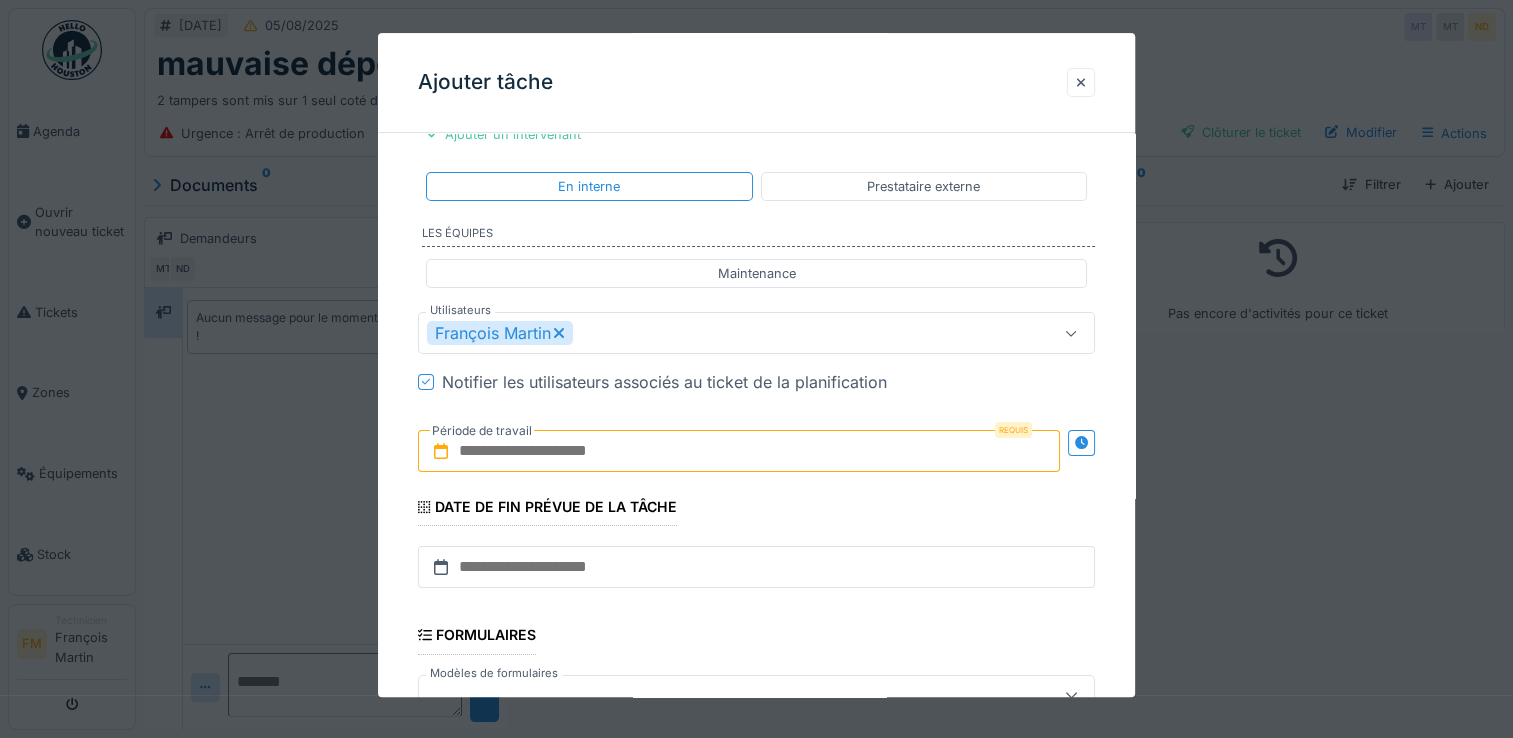 scroll, scrollTop: 300, scrollLeft: 0, axis: vertical 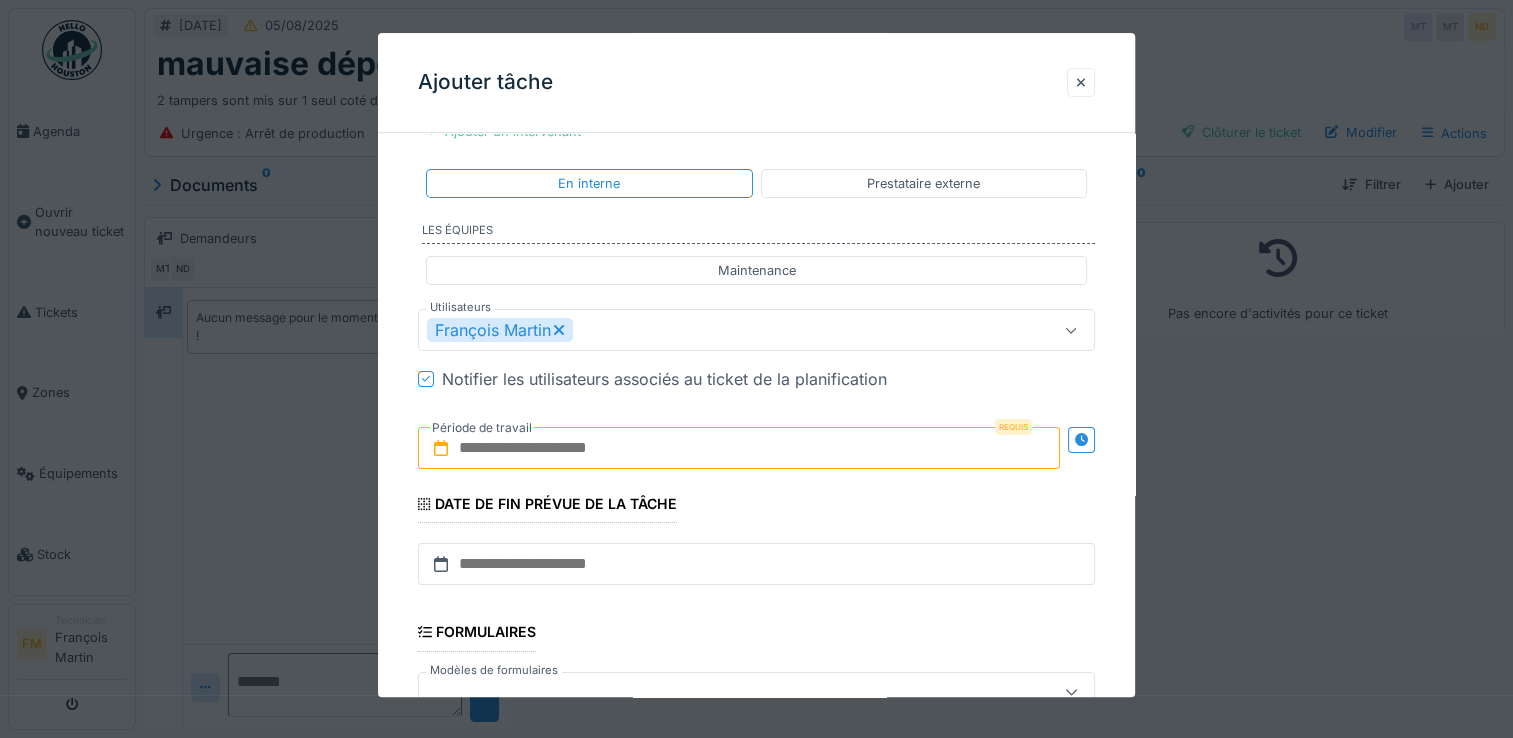 click at bounding box center (739, 449) 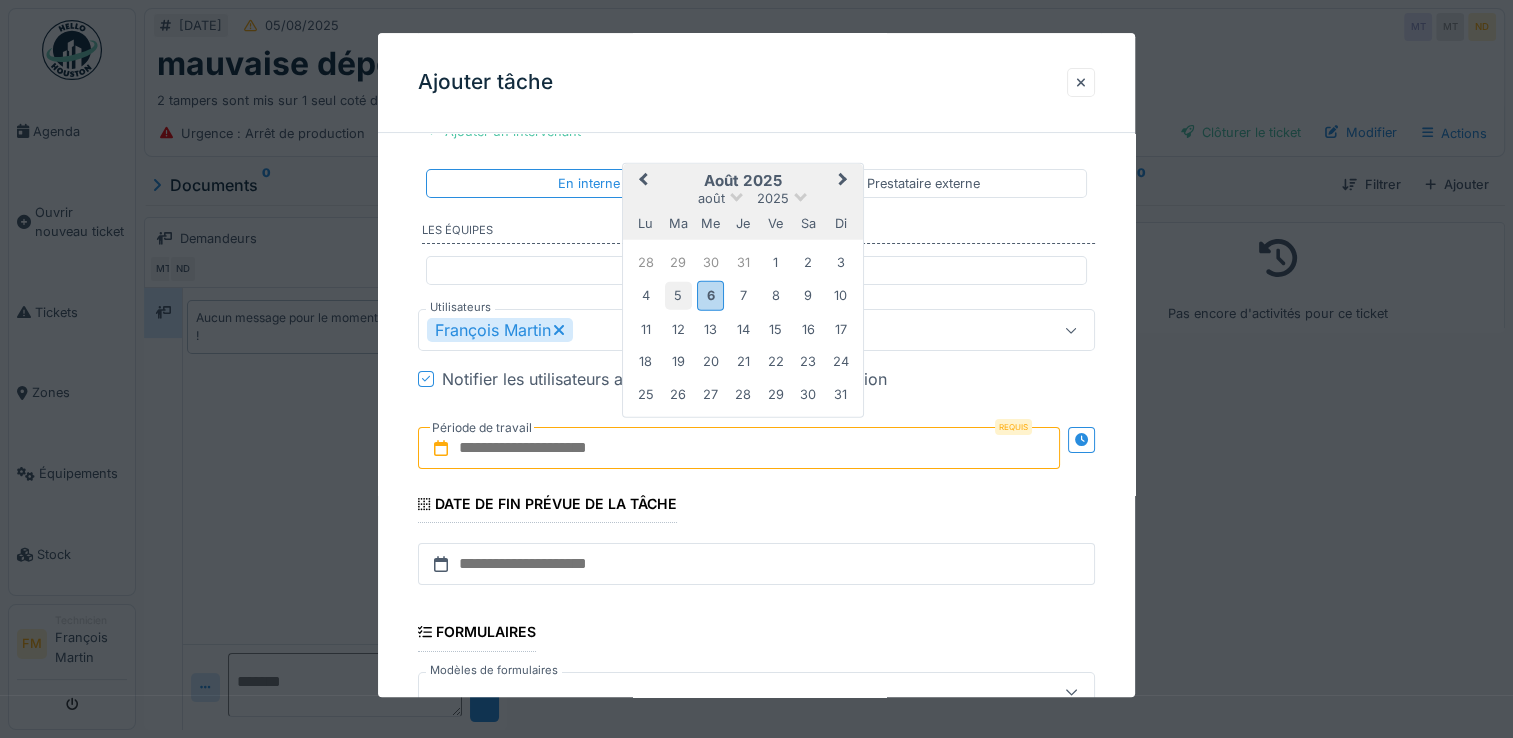 click on "5" at bounding box center (678, 295) 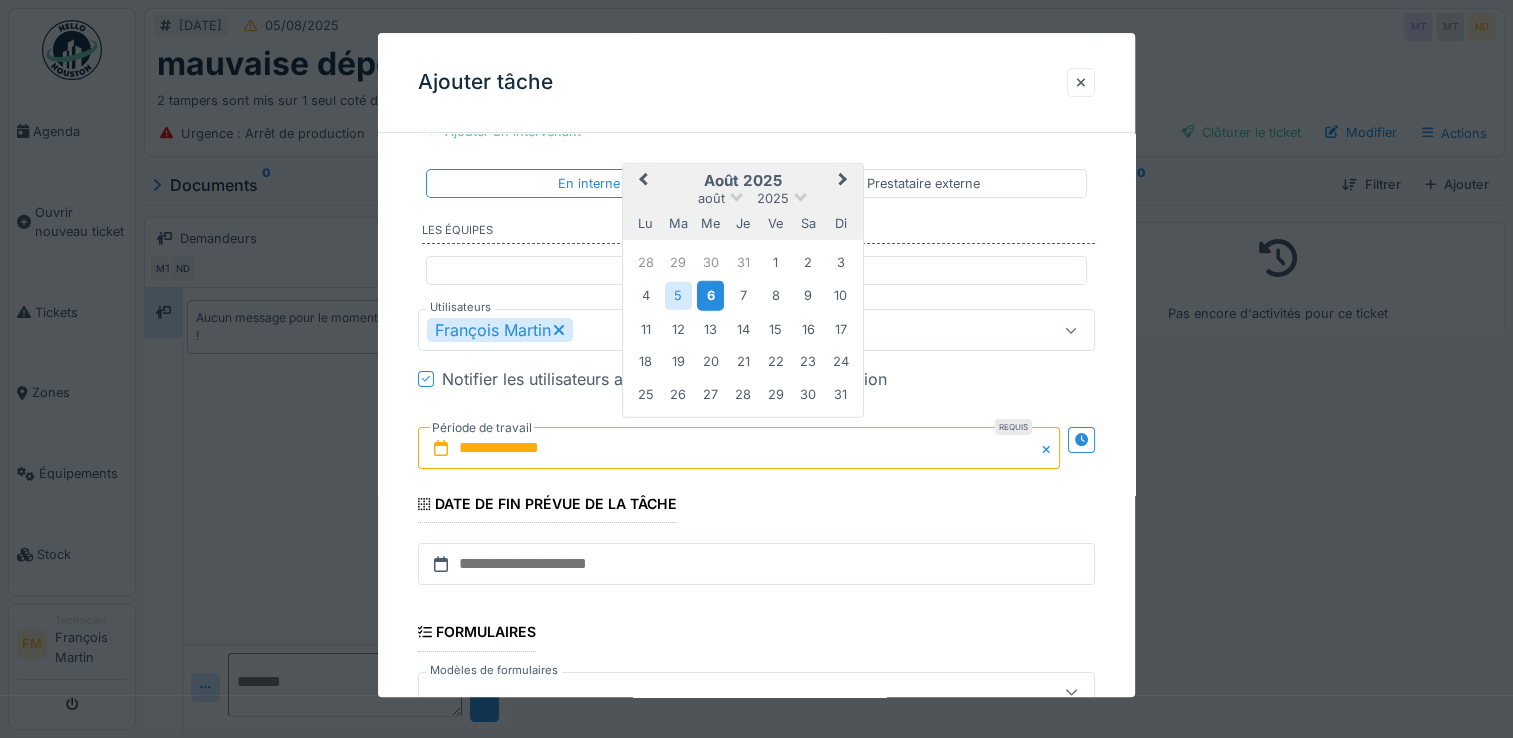 click on "6" at bounding box center (710, 295) 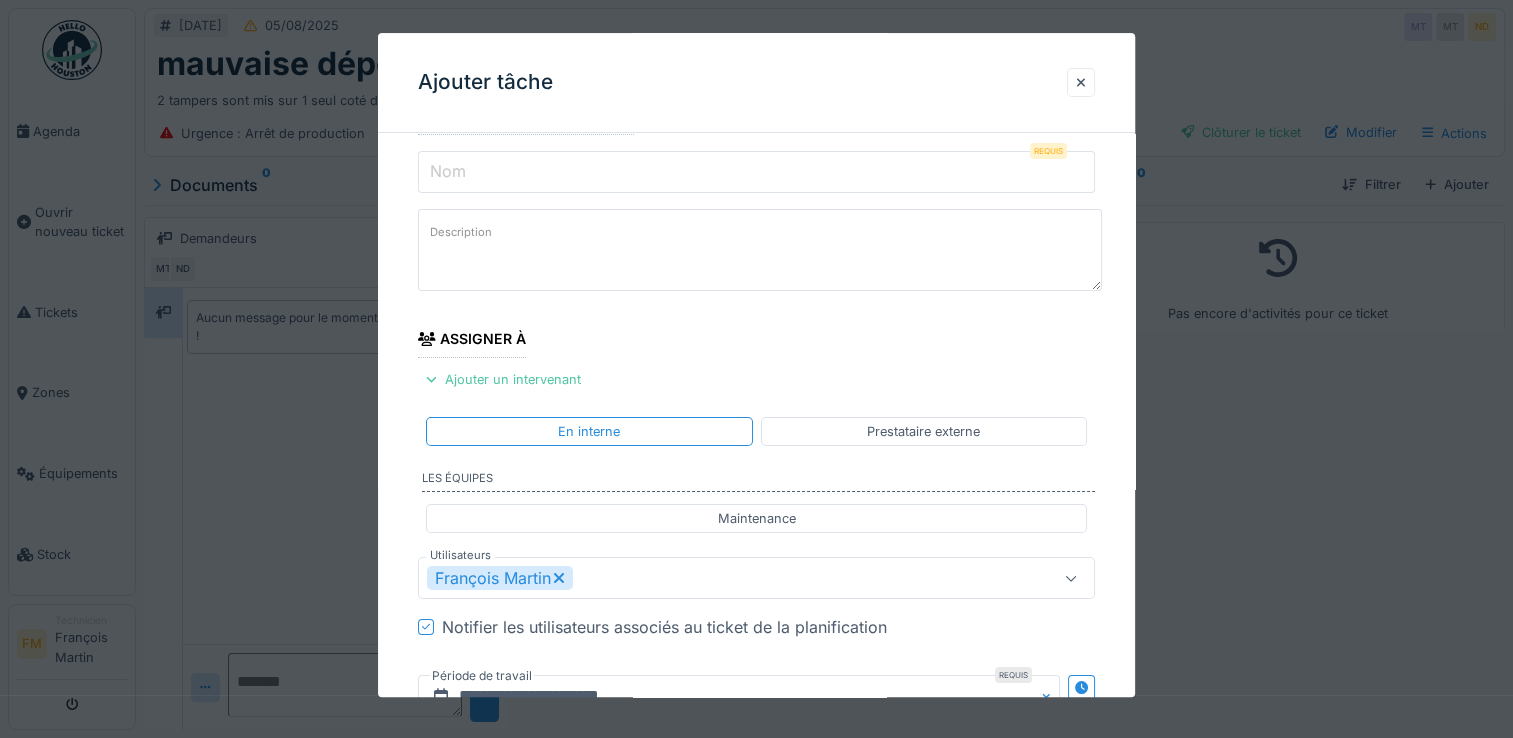 scroll, scrollTop: 0, scrollLeft: 0, axis: both 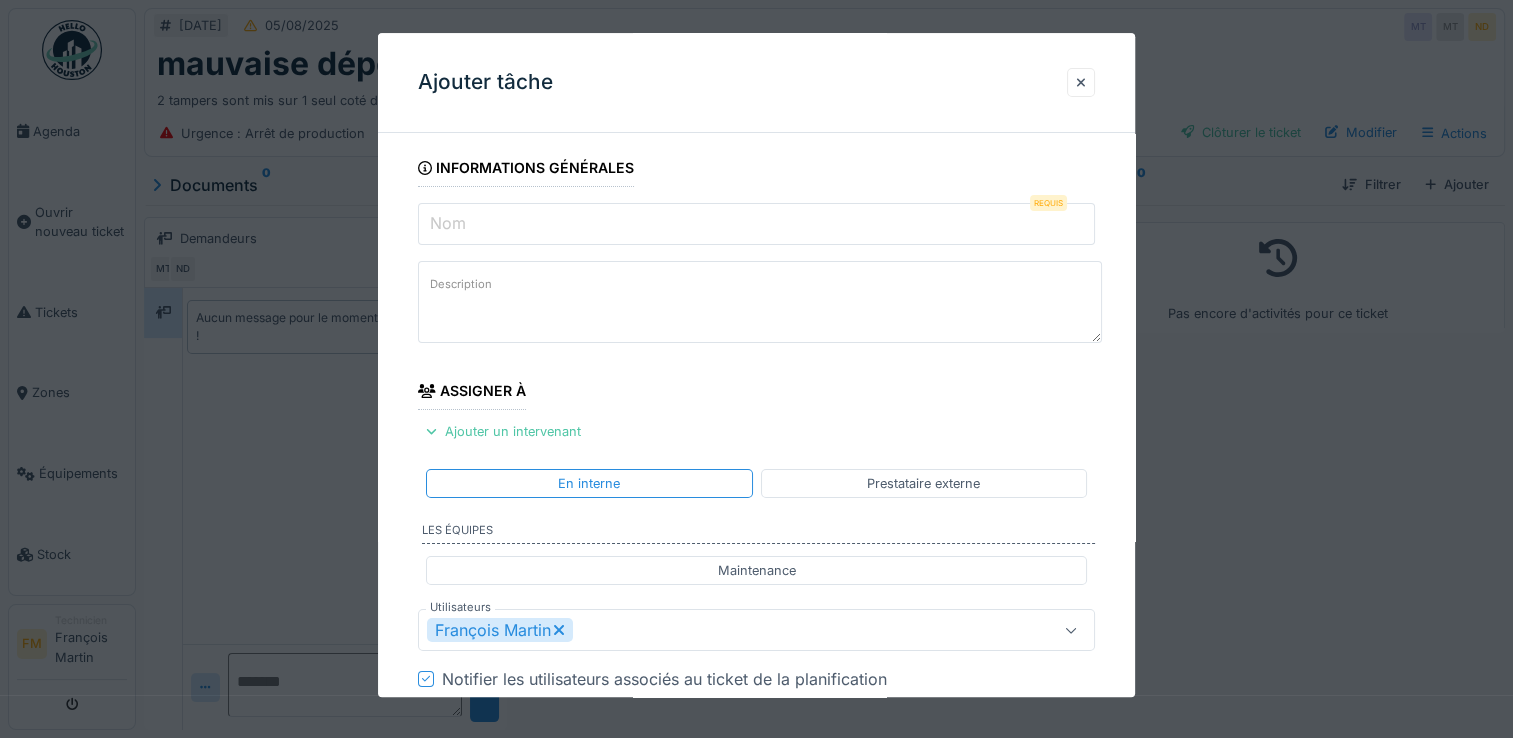 click on "Nom" at bounding box center (756, 224) 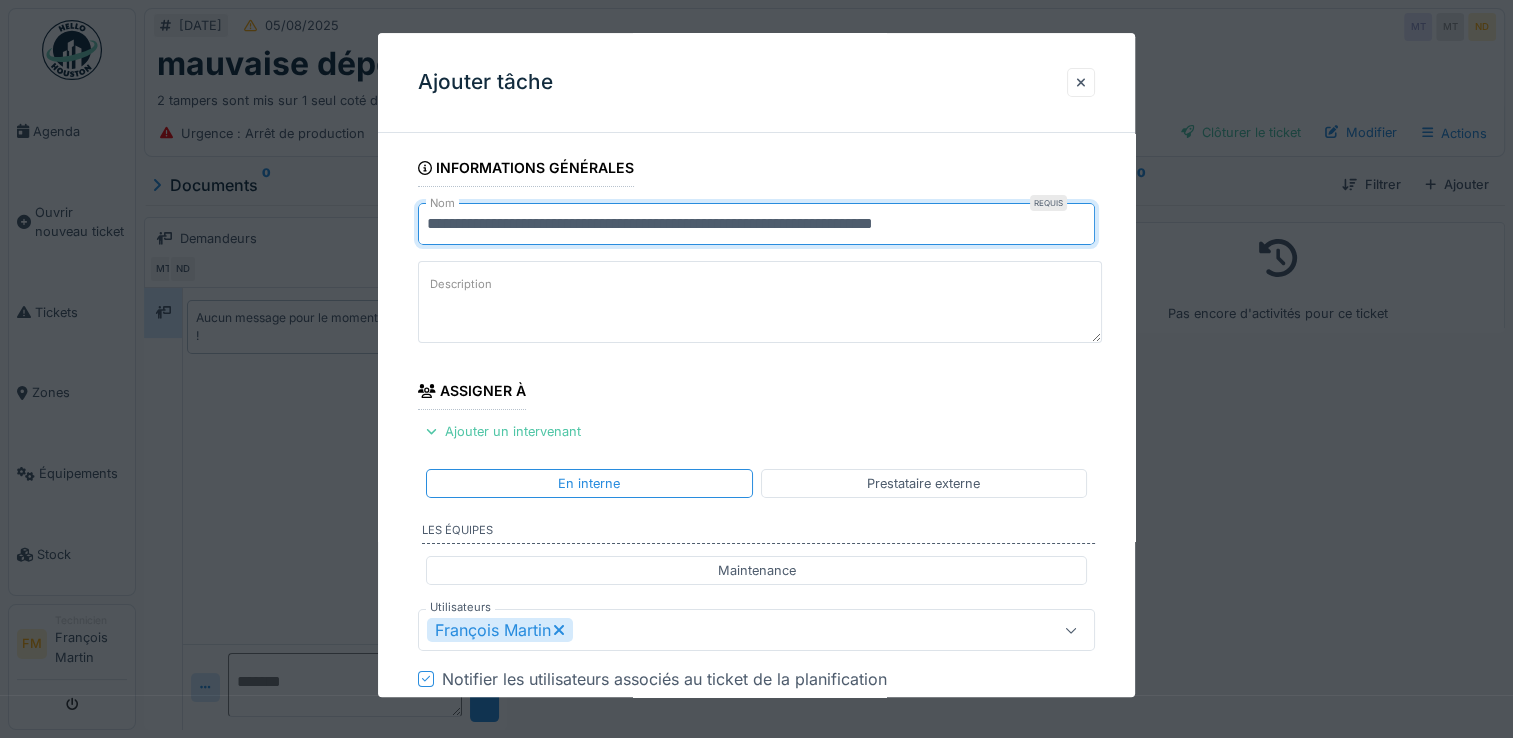 type on "**********" 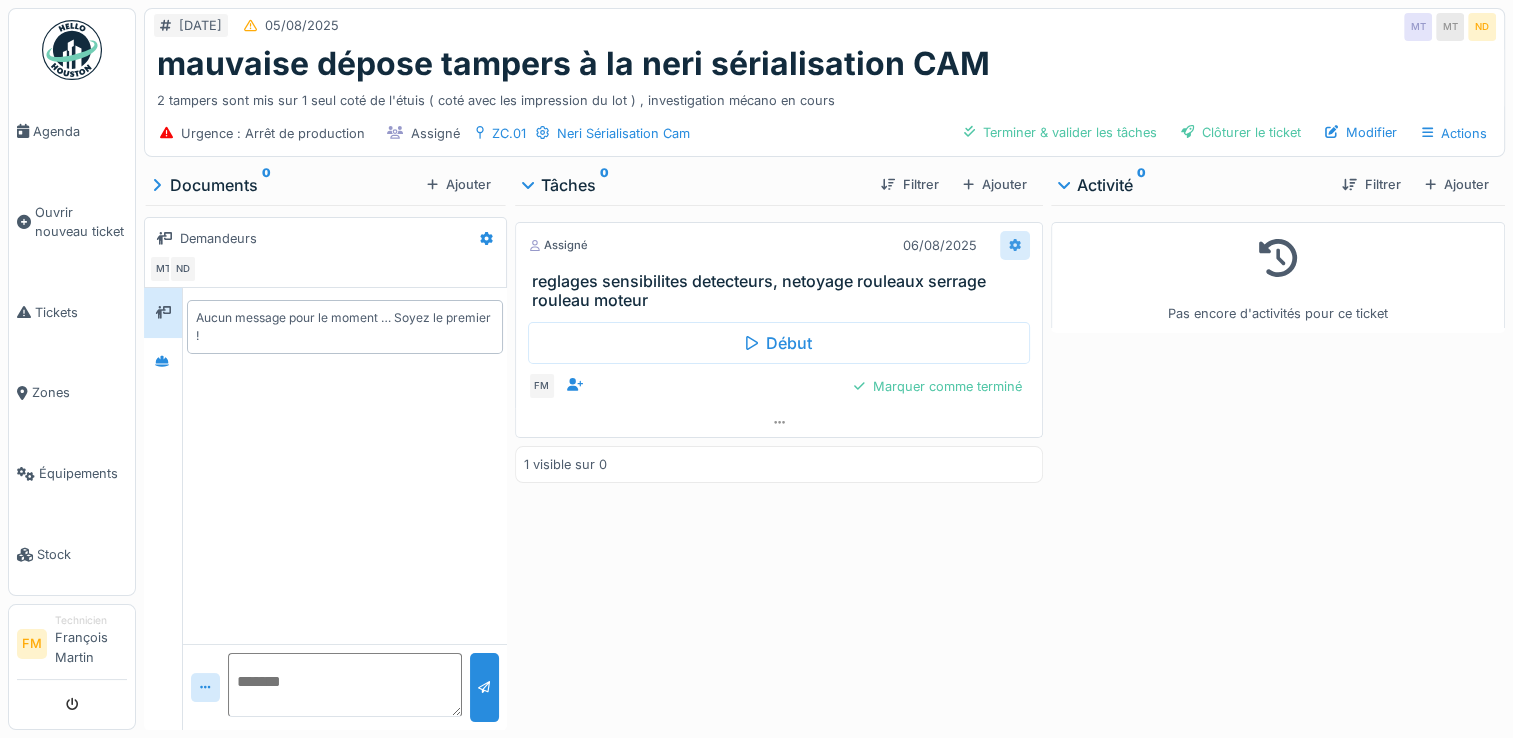 click 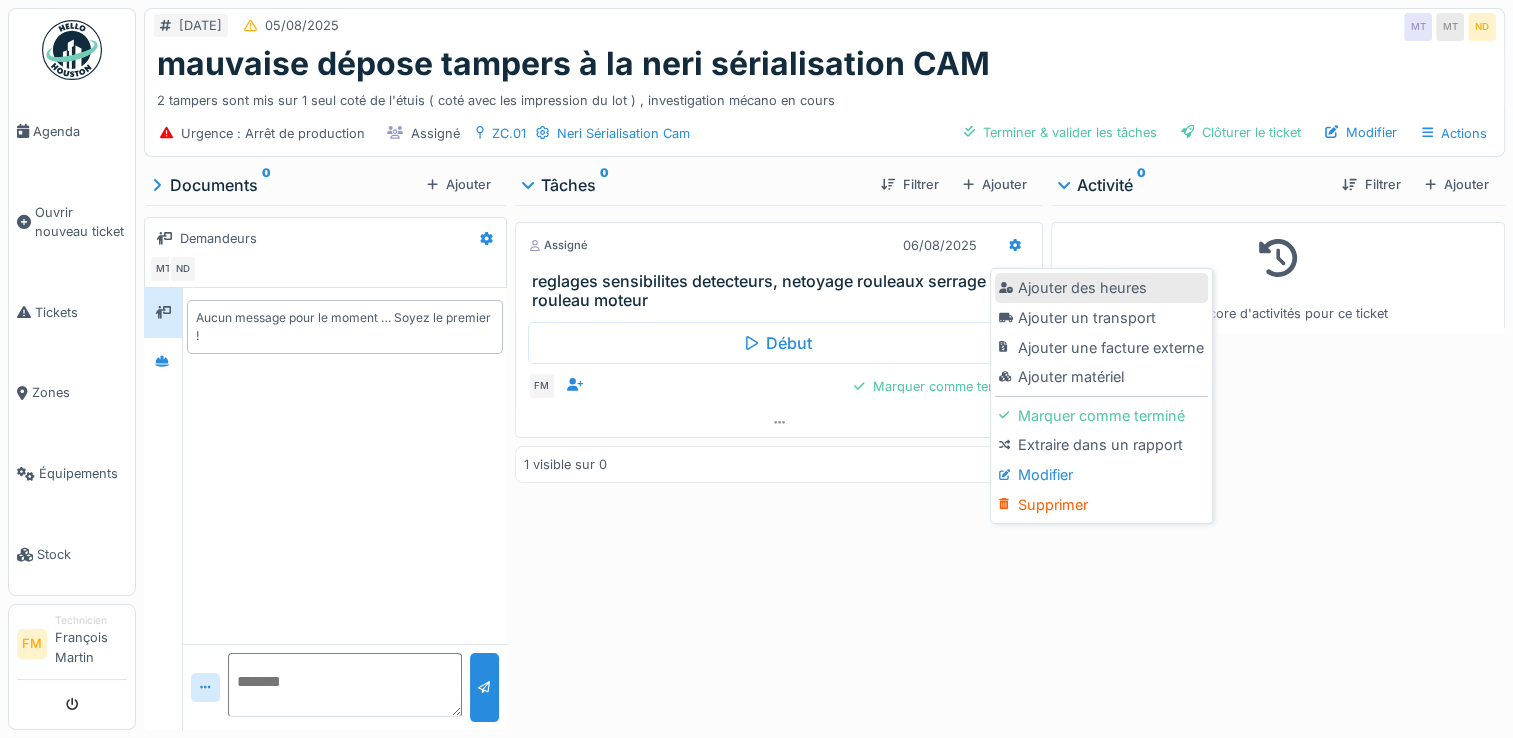 click on "Ajouter des heures" at bounding box center [1101, 288] 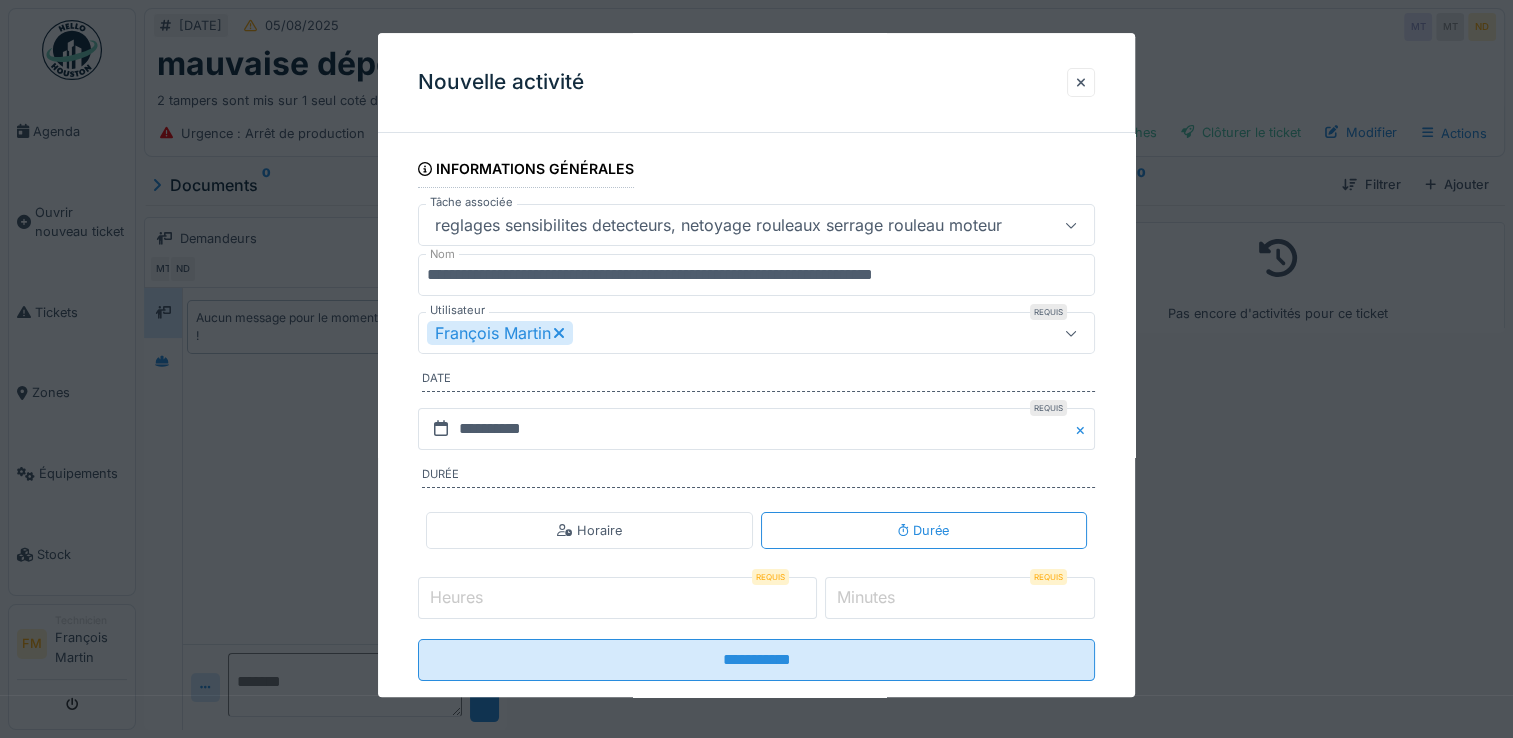 scroll, scrollTop: 119, scrollLeft: 0, axis: vertical 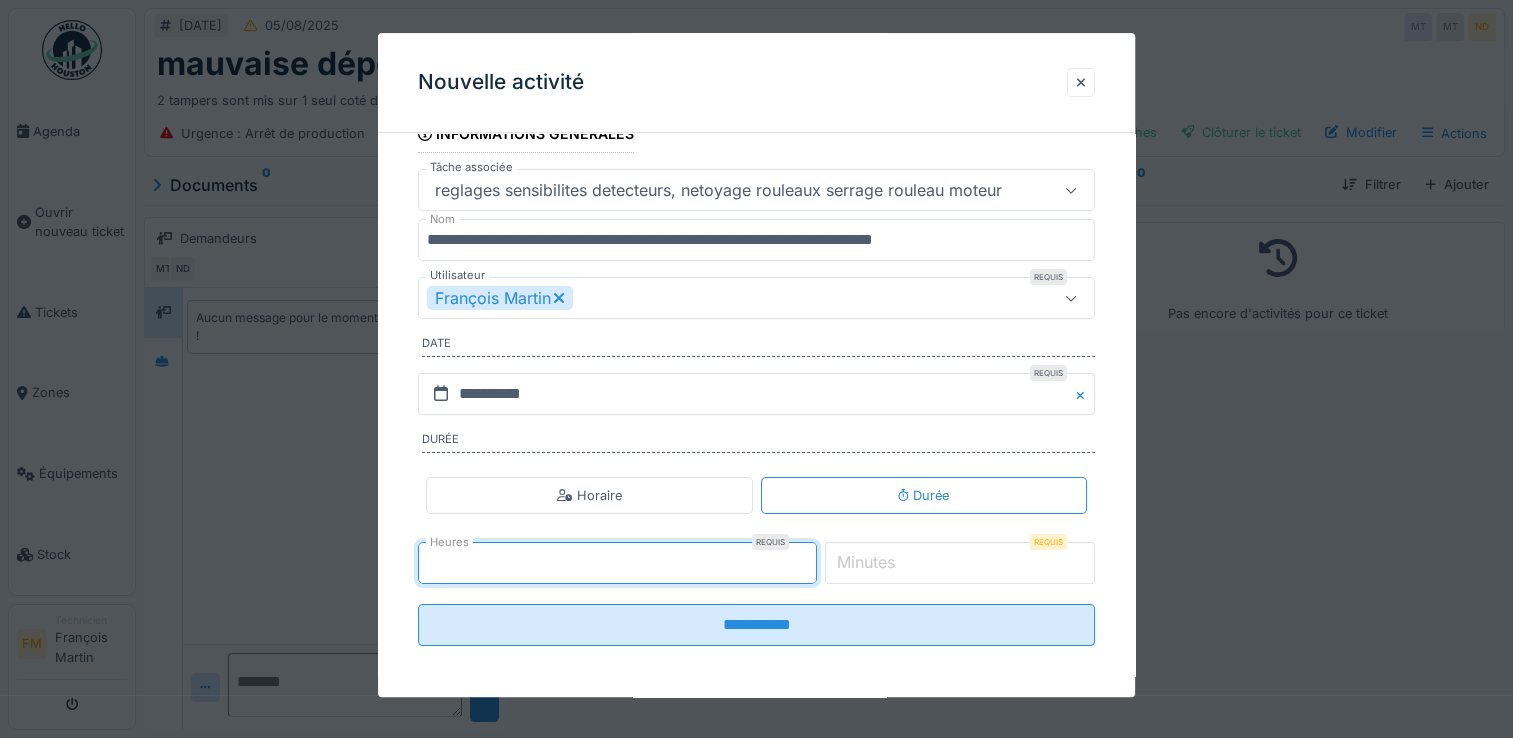 click on "**" at bounding box center [617, 563] 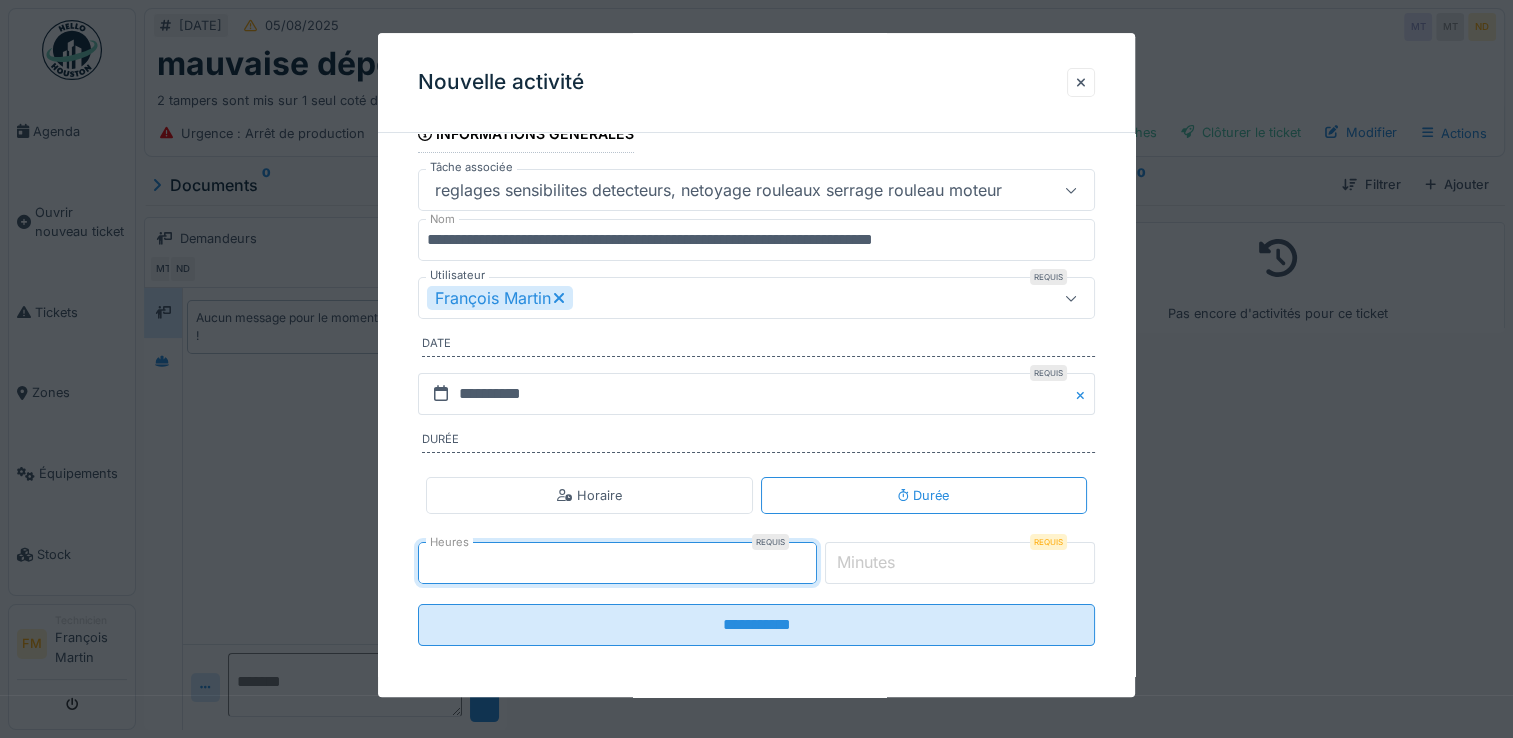 click on "*" at bounding box center [617, 563] 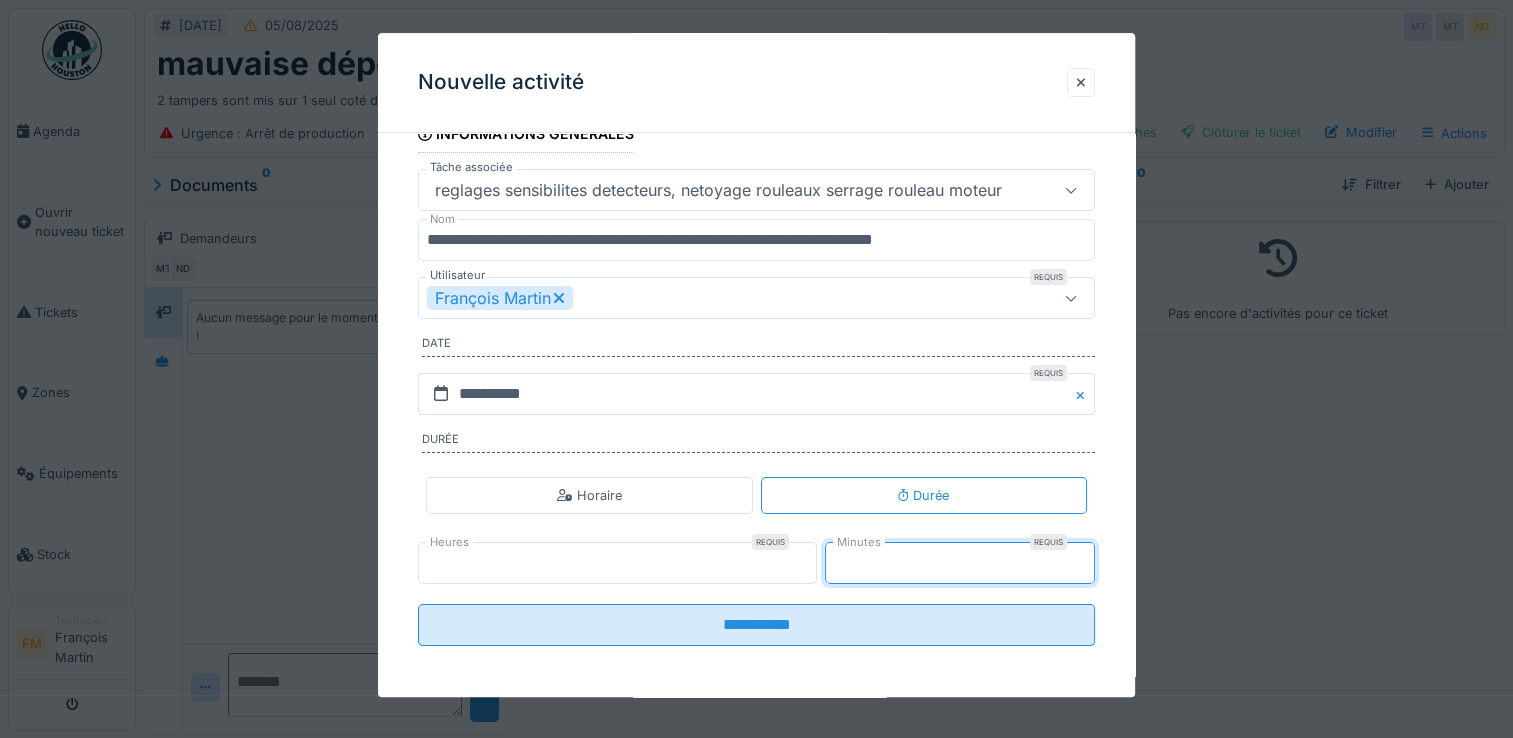 click on "*" at bounding box center [960, 563] 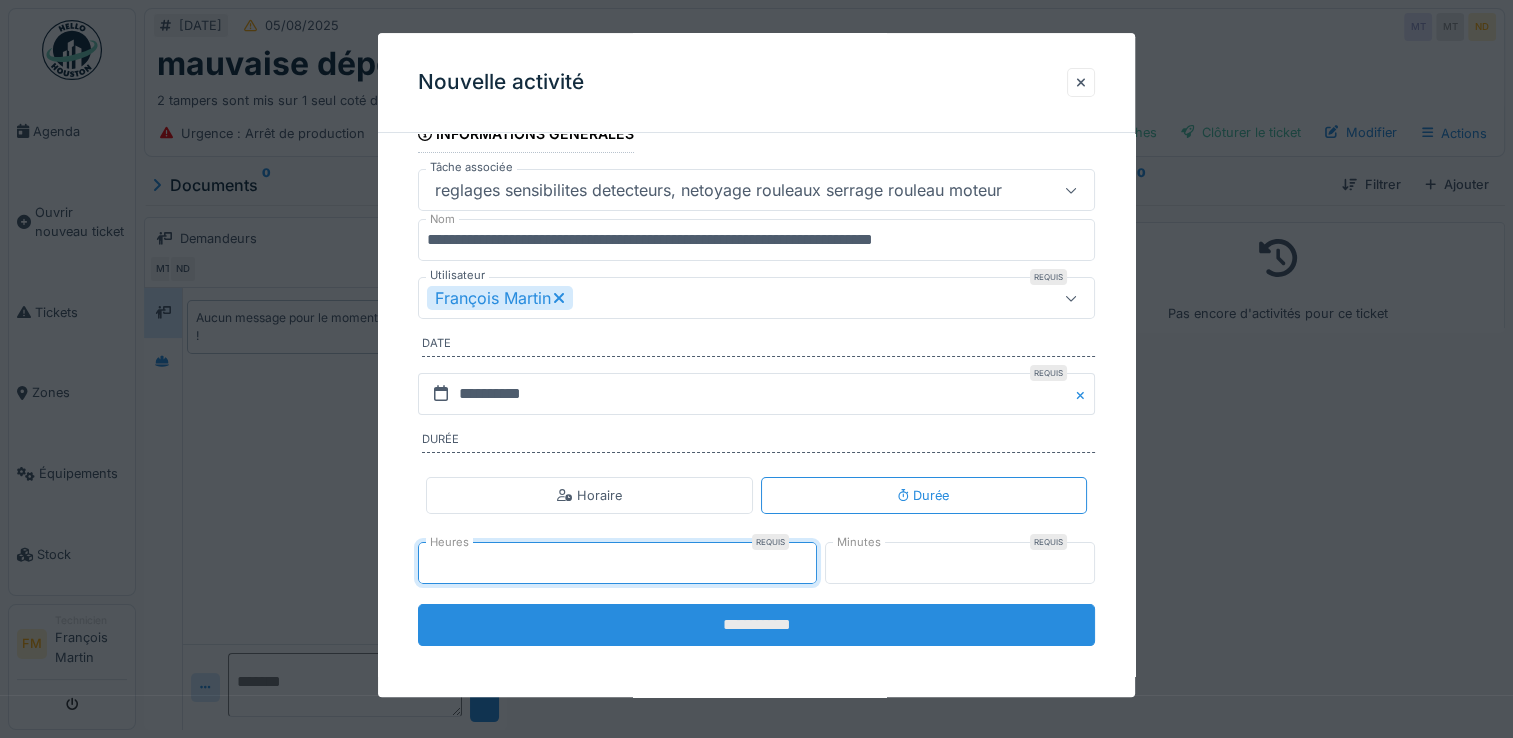 click on "**********" at bounding box center [756, 625] 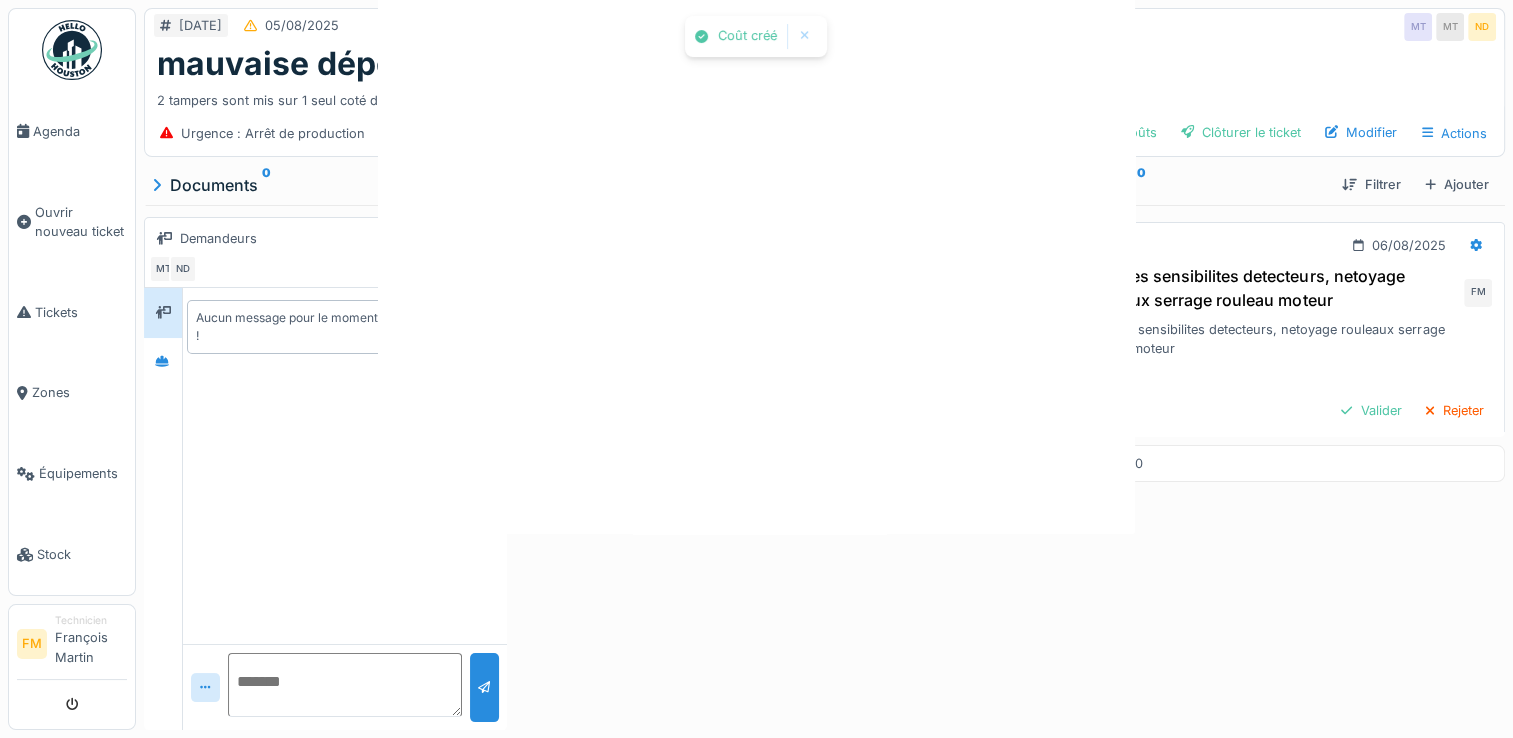 scroll, scrollTop: 0, scrollLeft: 0, axis: both 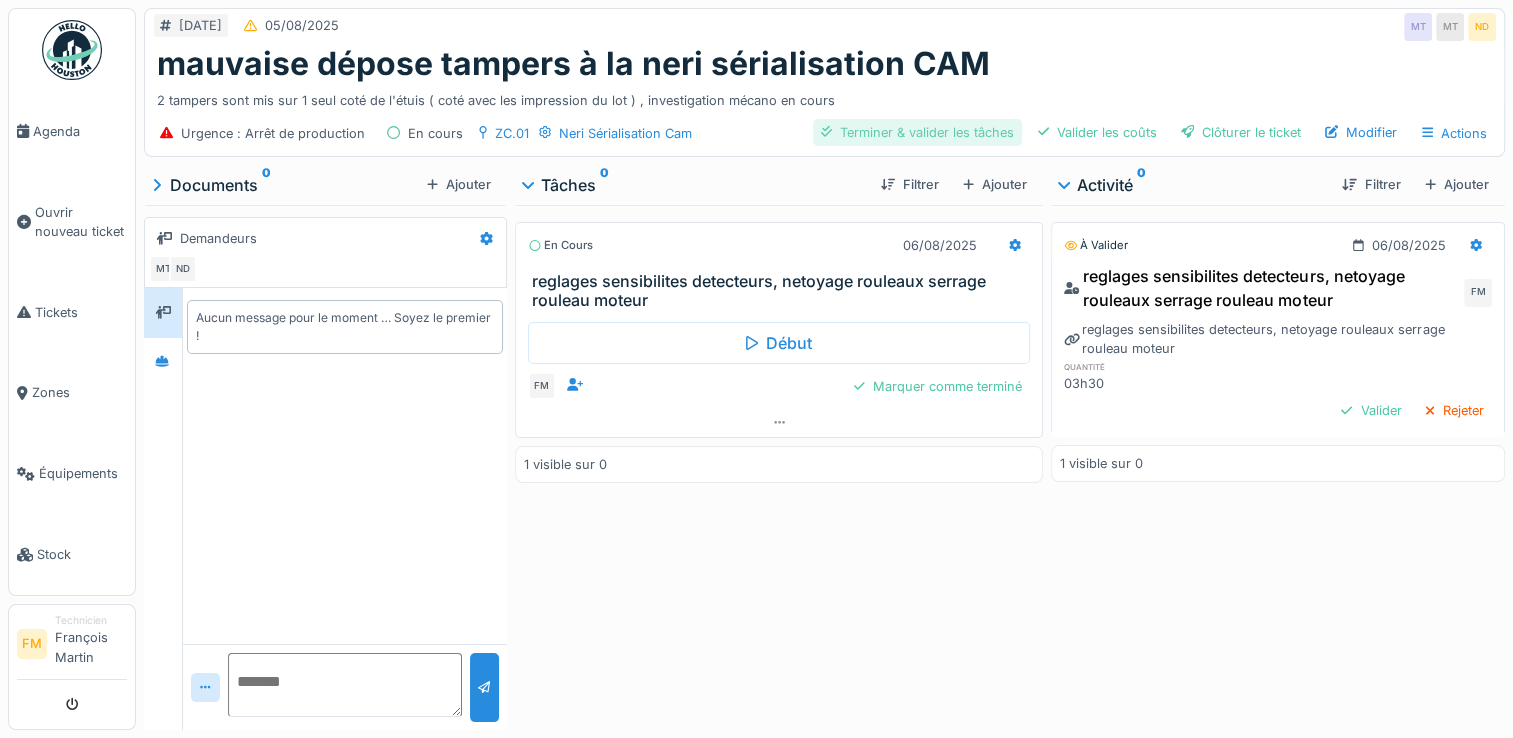 click on "Terminer & valider les tâches" at bounding box center (917, 132) 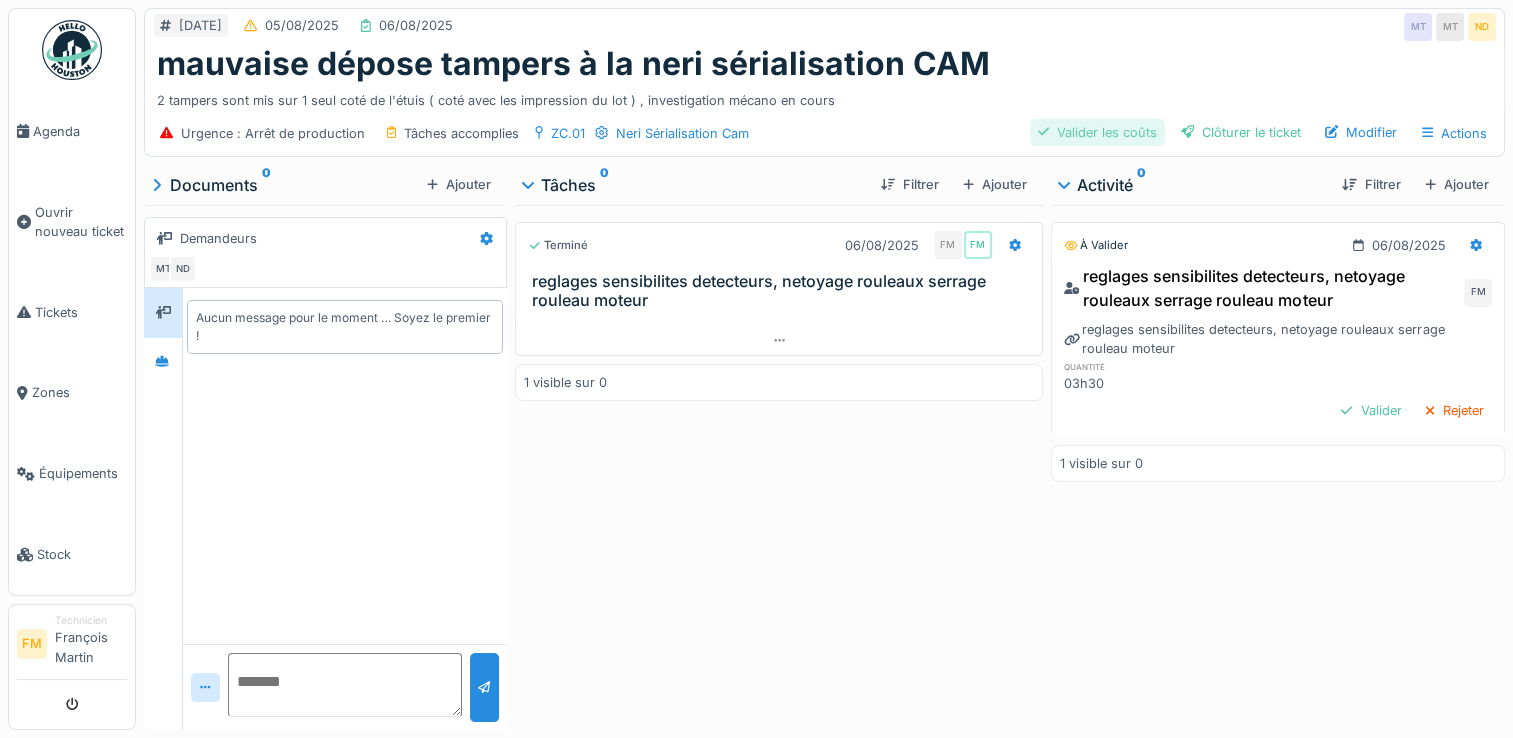 click on "Valider les coûts" at bounding box center [1097, 132] 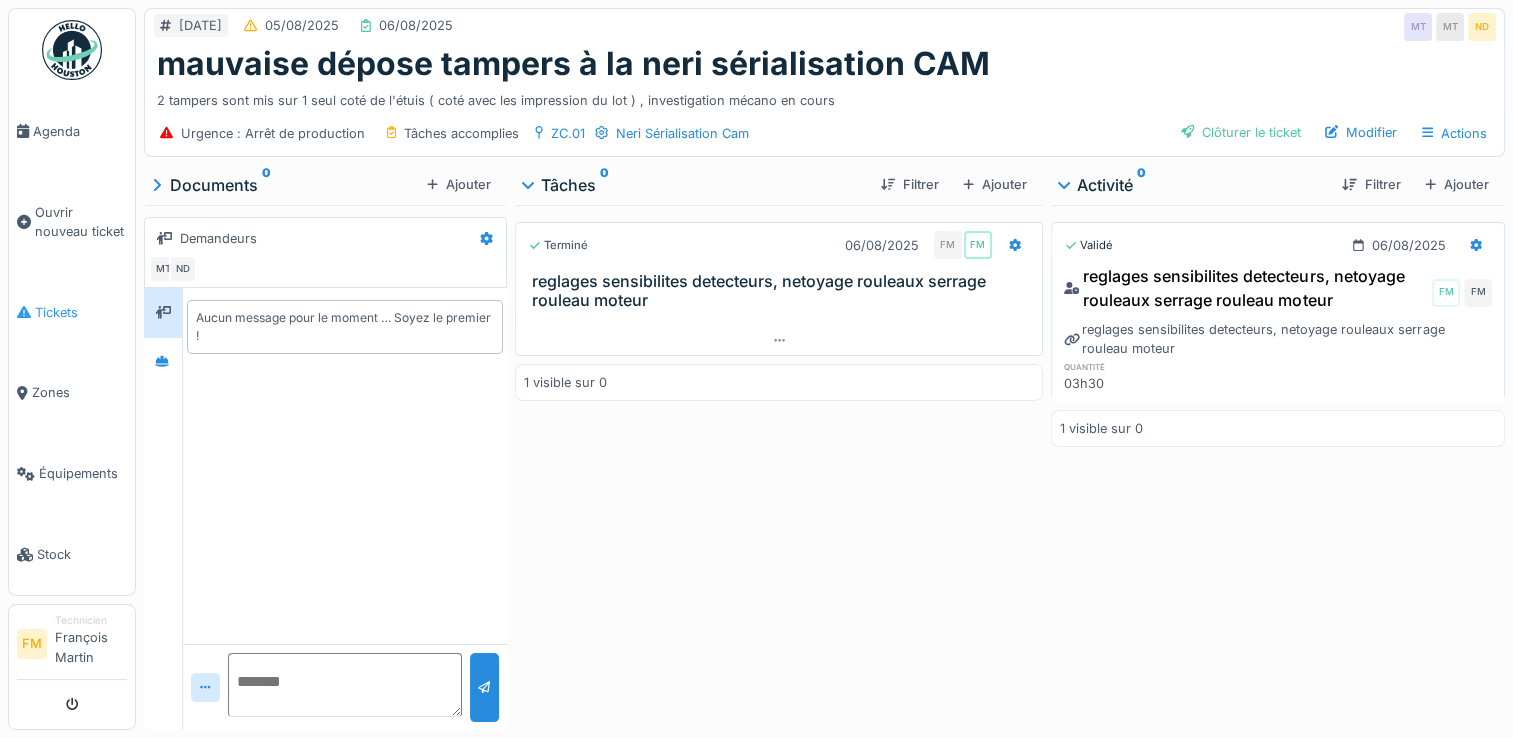 click on "Tickets" at bounding box center [81, 312] 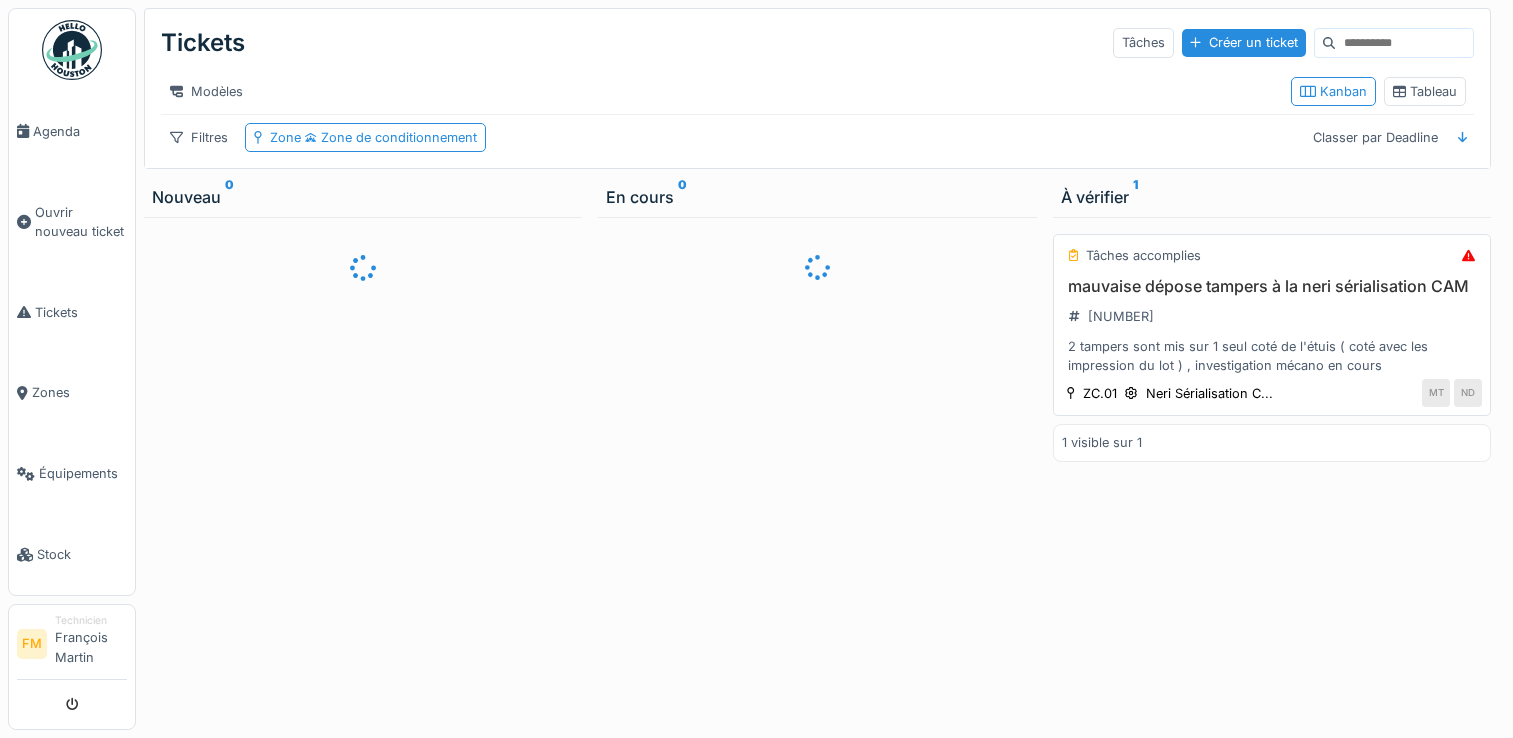 scroll, scrollTop: 0, scrollLeft: 0, axis: both 